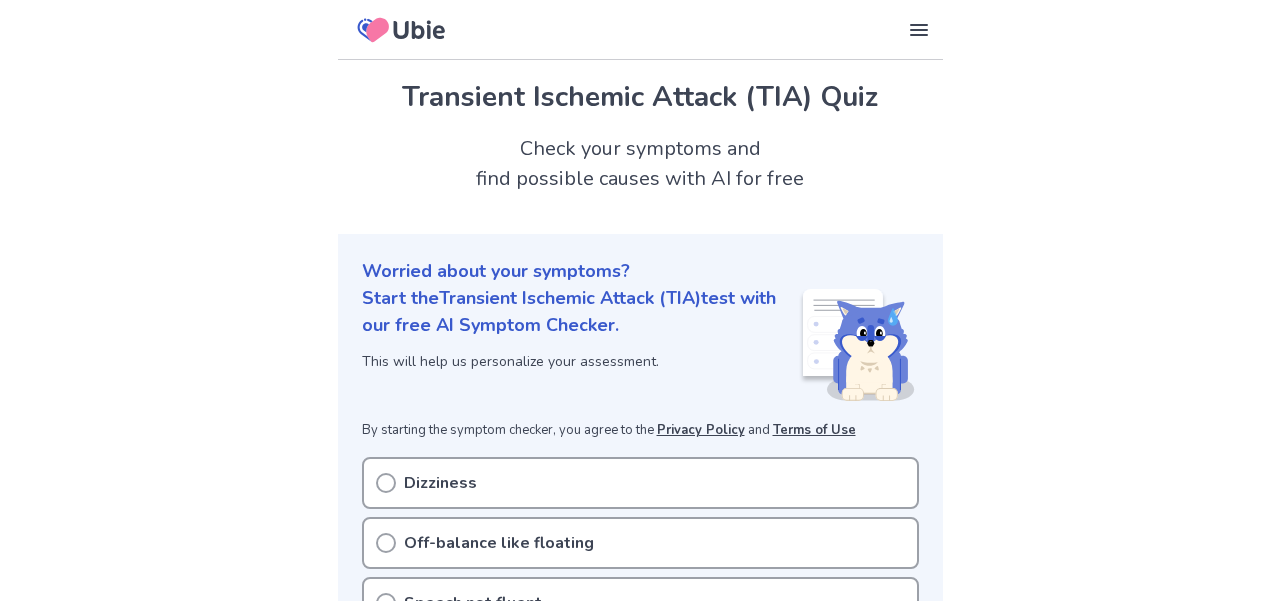 scroll, scrollTop: 278, scrollLeft: 0, axis: vertical 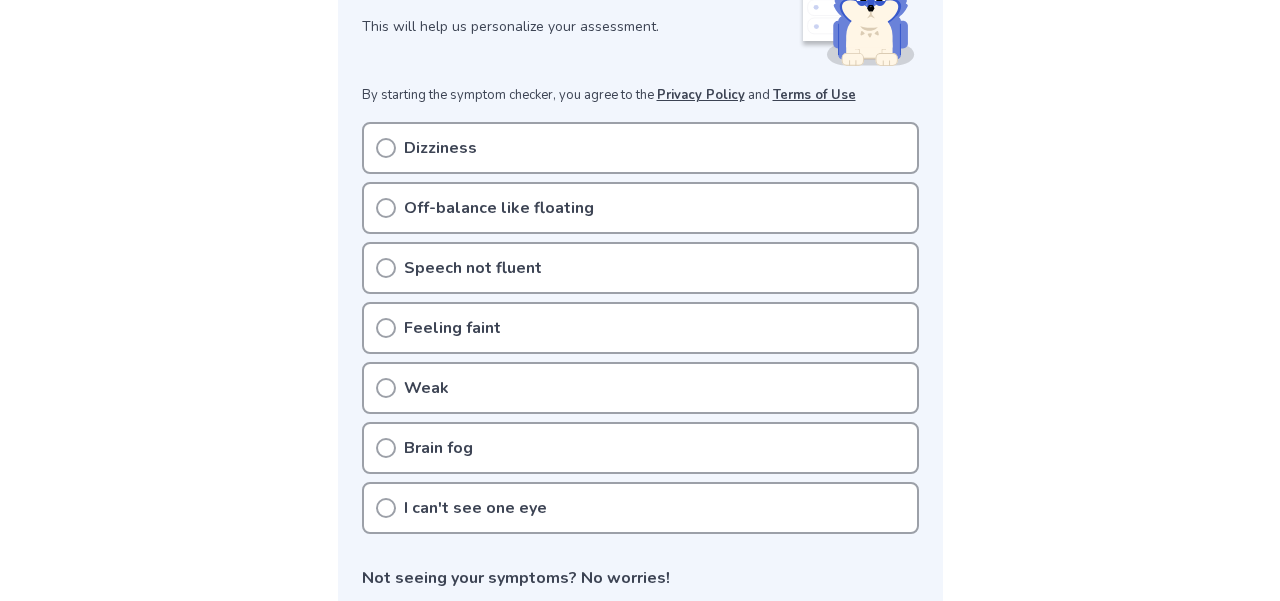 click on "Dizziness" at bounding box center [640, 148] 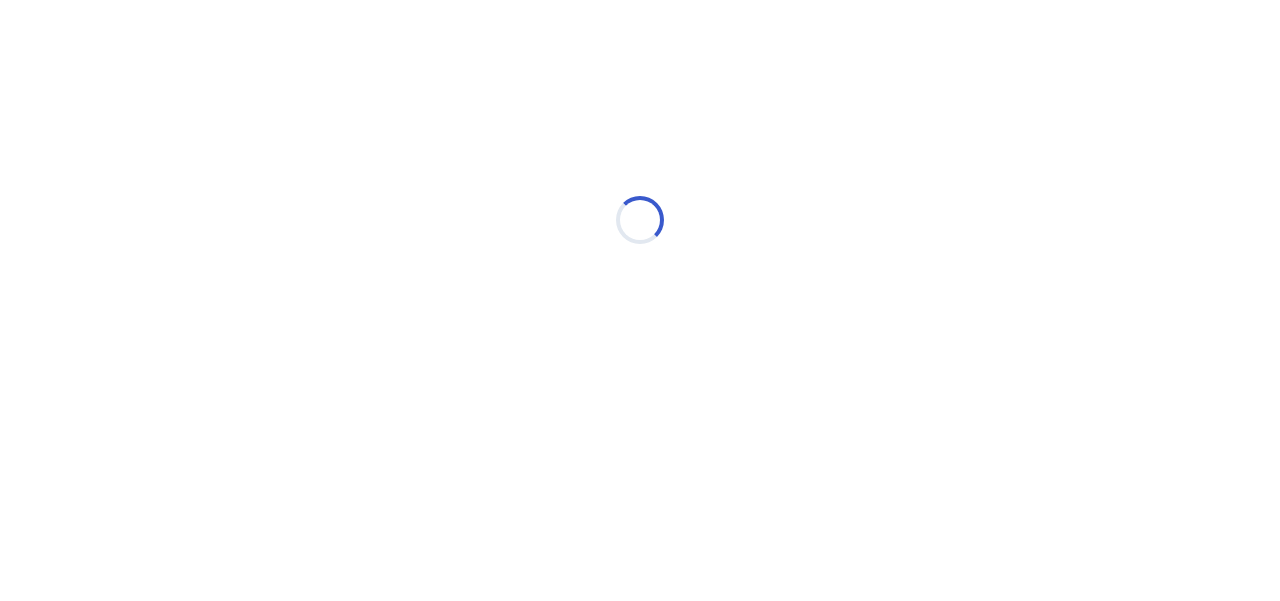 scroll, scrollTop: 0, scrollLeft: 0, axis: both 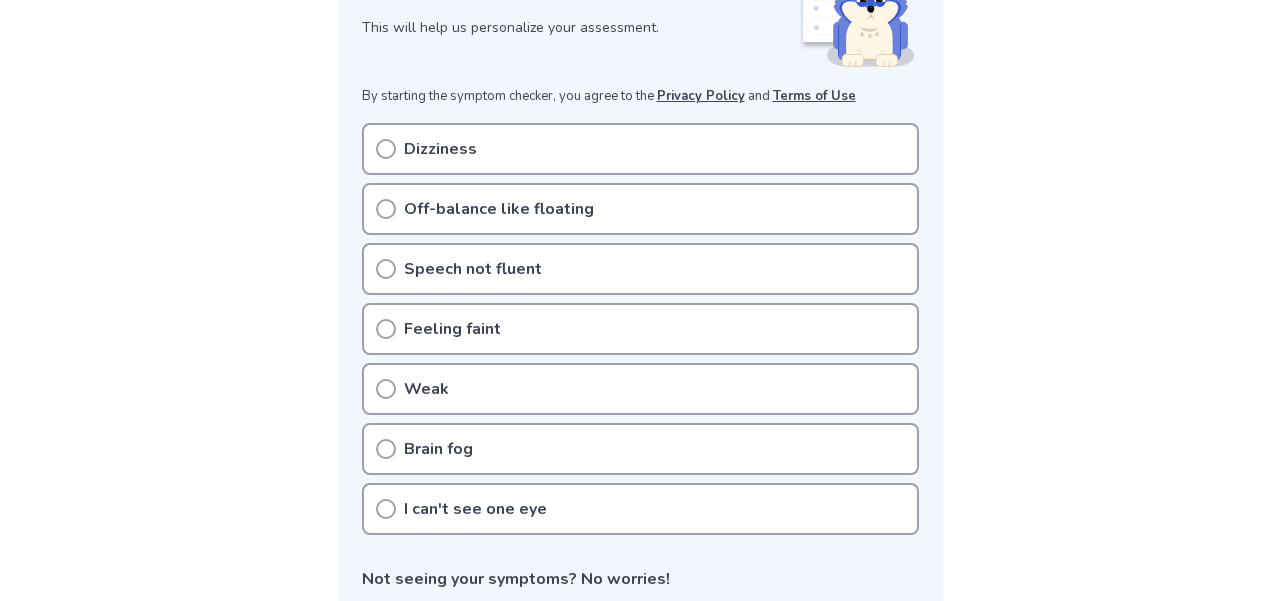 click on "Dizziness" at bounding box center (440, 149) 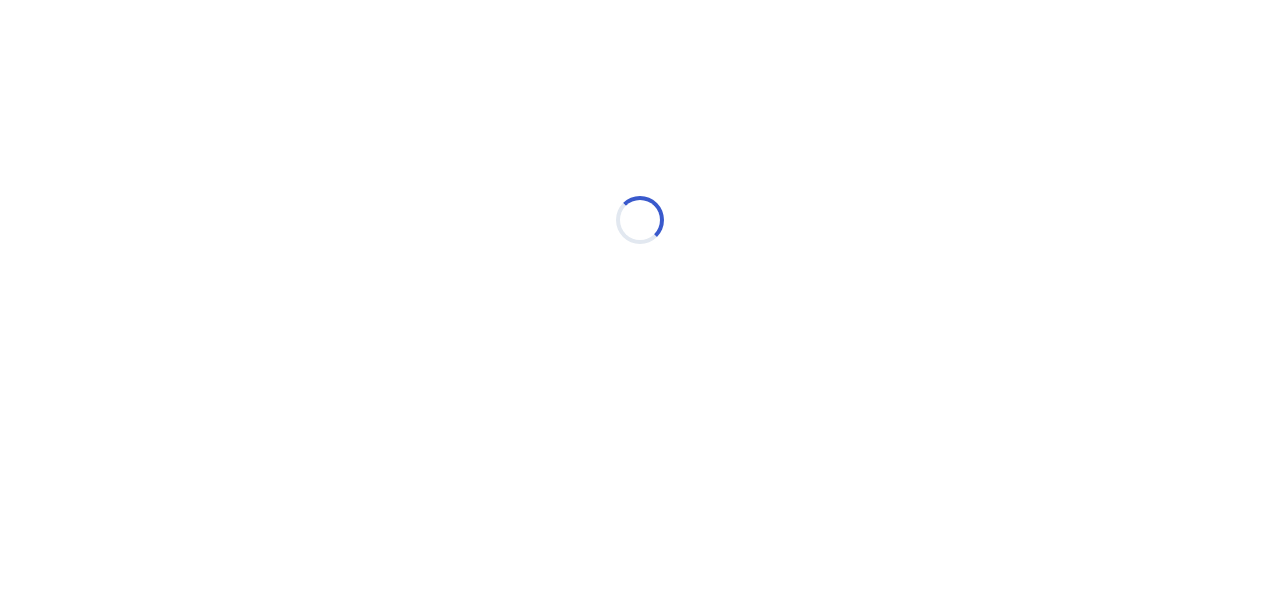 scroll, scrollTop: 0, scrollLeft: 0, axis: both 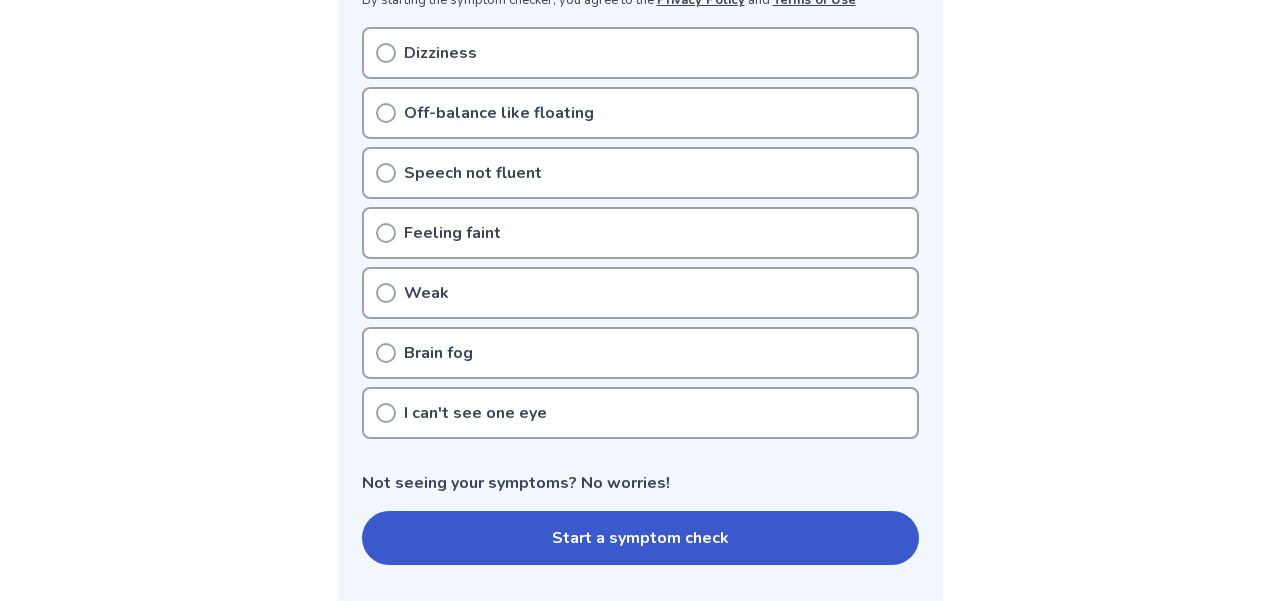click on "I can't see one eye" at bounding box center (475, 413) 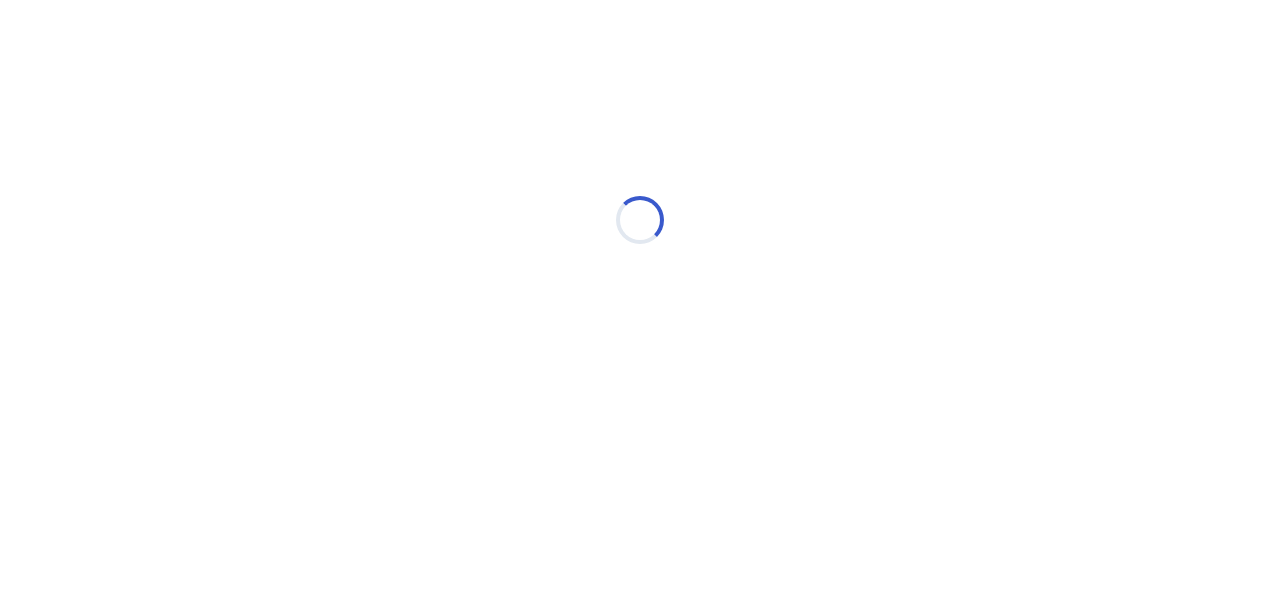 scroll, scrollTop: 0, scrollLeft: 0, axis: both 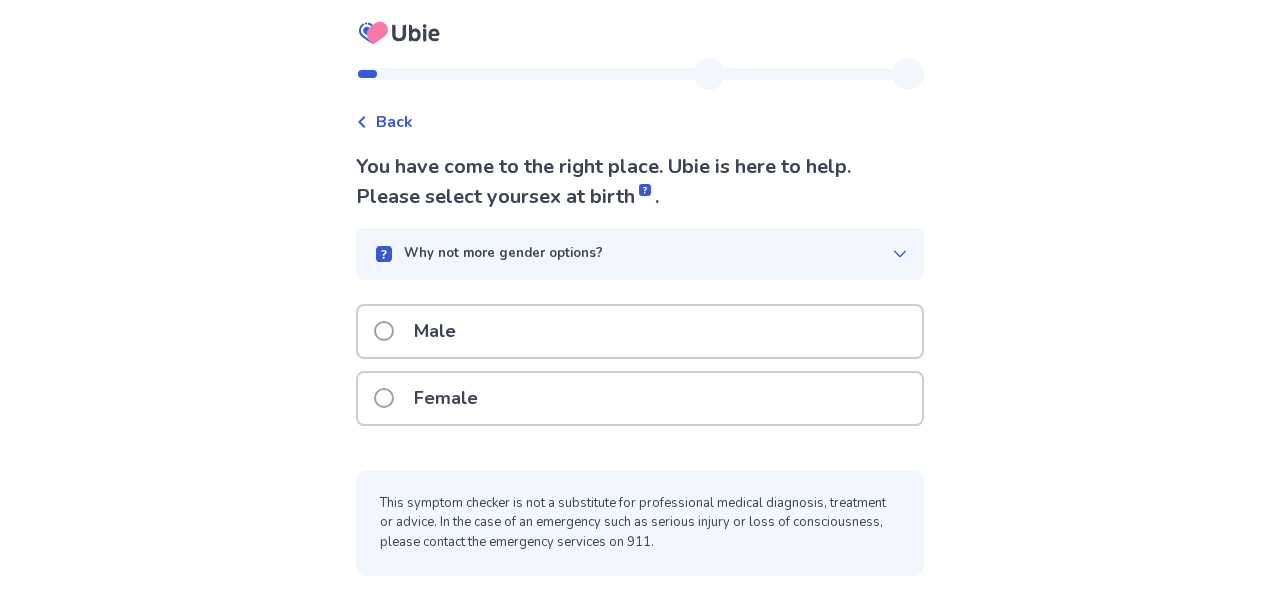 click on "Female" at bounding box center [446, 398] 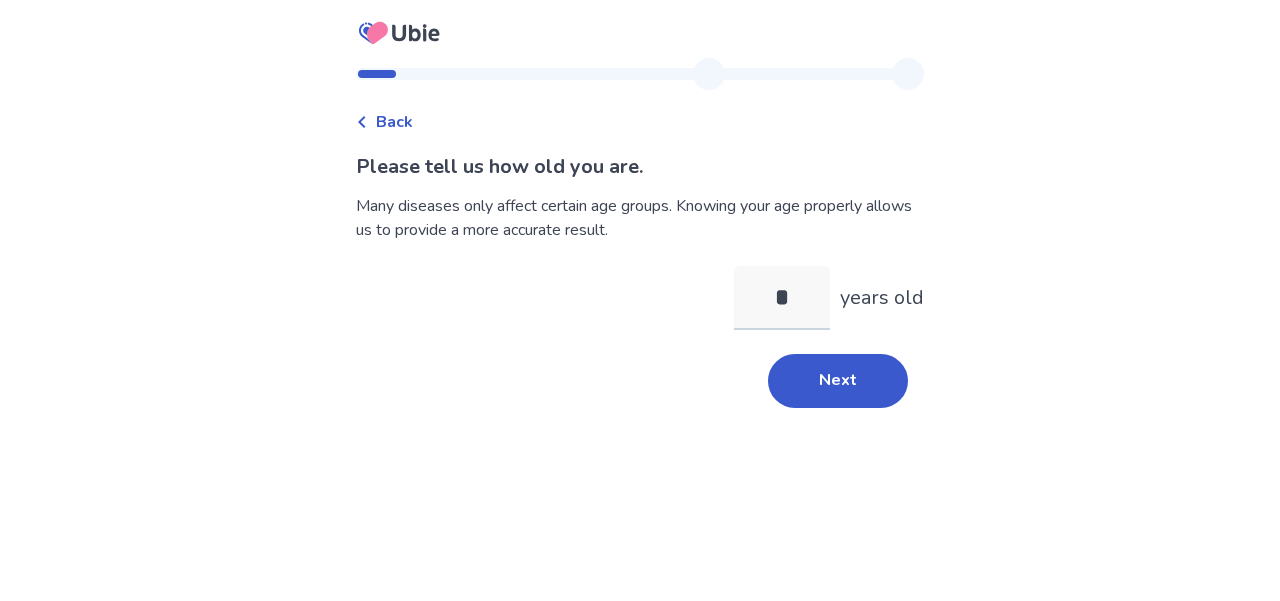 type on "**" 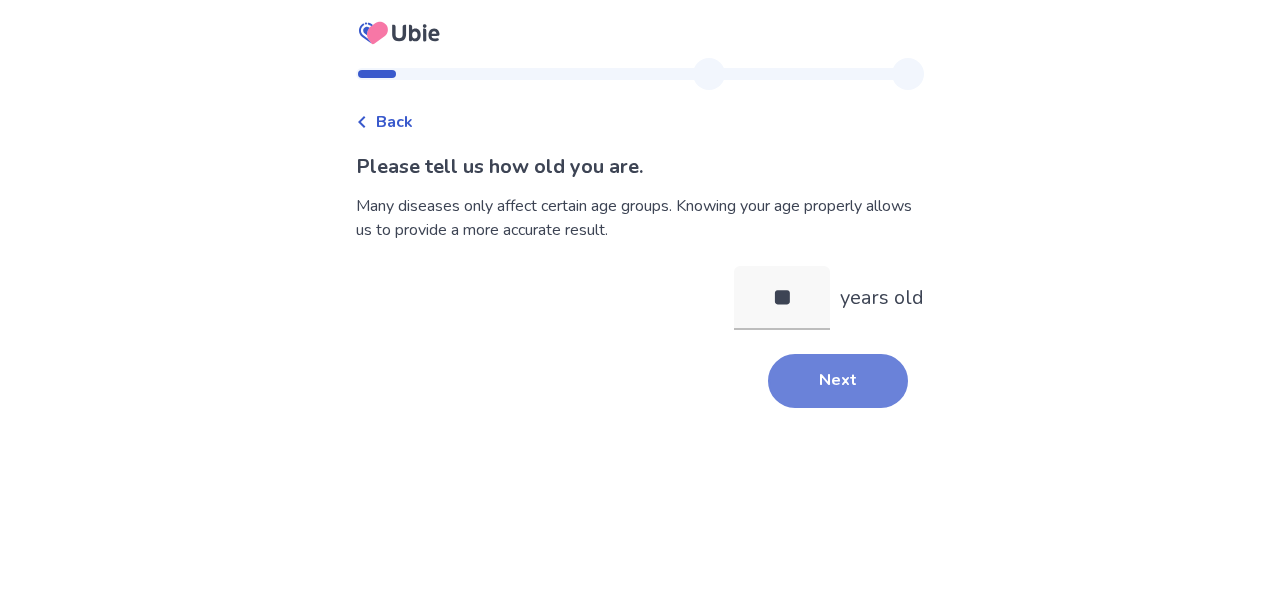 click on "Next" at bounding box center (838, 381) 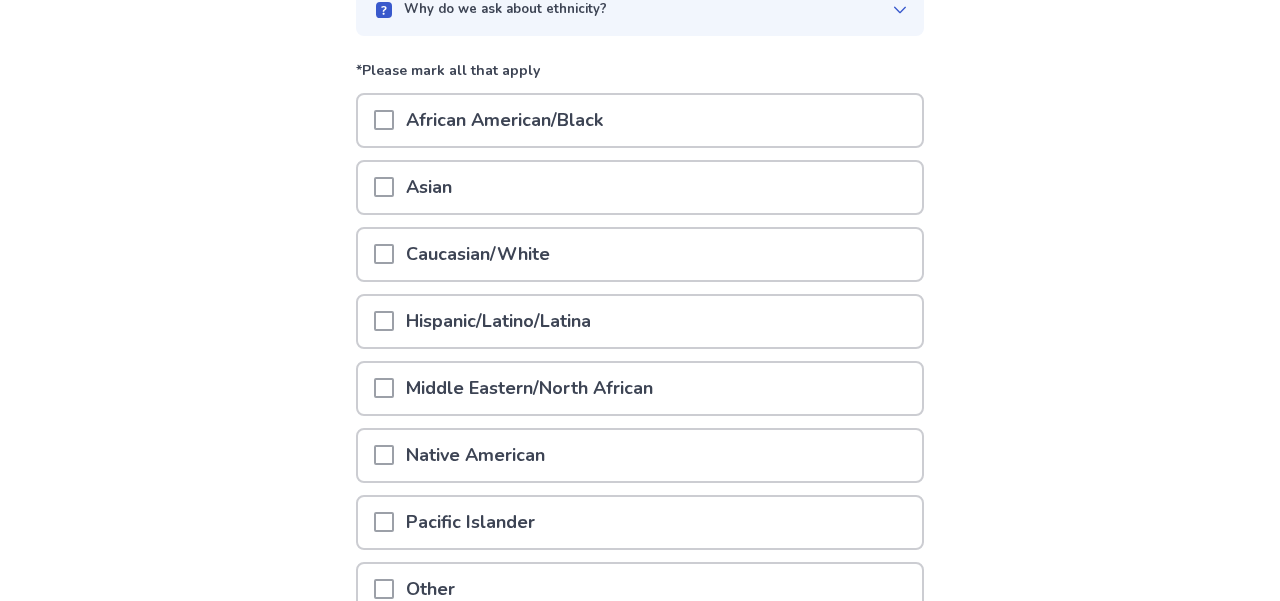 scroll, scrollTop: 232, scrollLeft: 0, axis: vertical 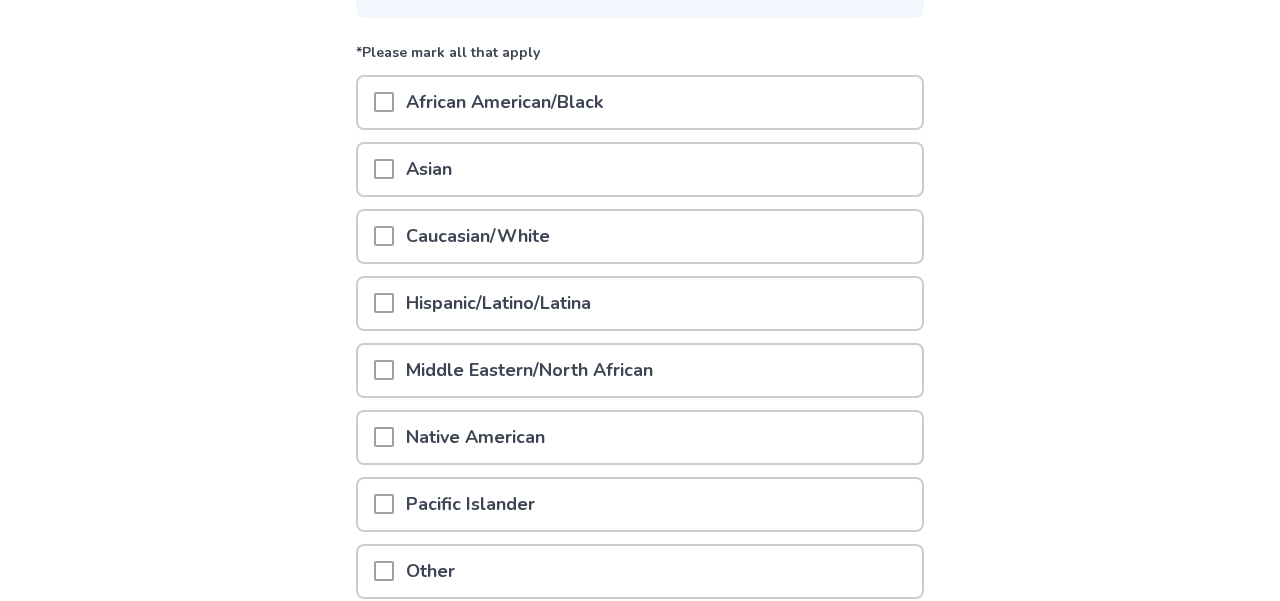 click on "Caucasian/White" at bounding box center [478, 236] 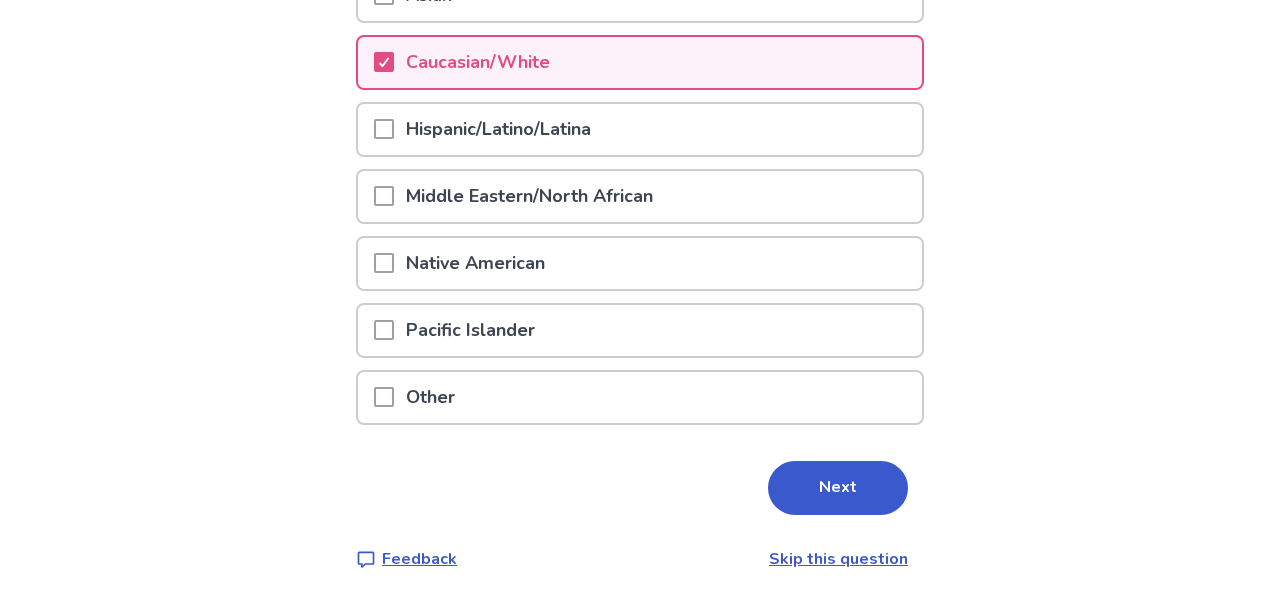 scroll, scrollTop: 407, scrollLeft: 0, axis: vertical 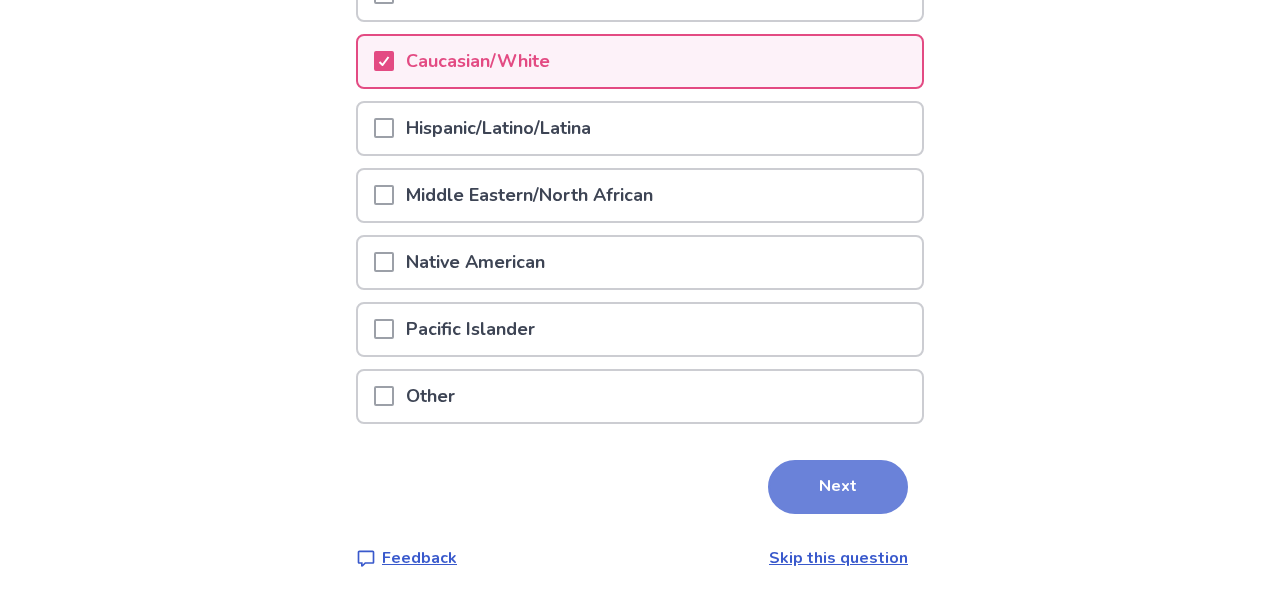 click on "Next" at bounding box center (838, 487) 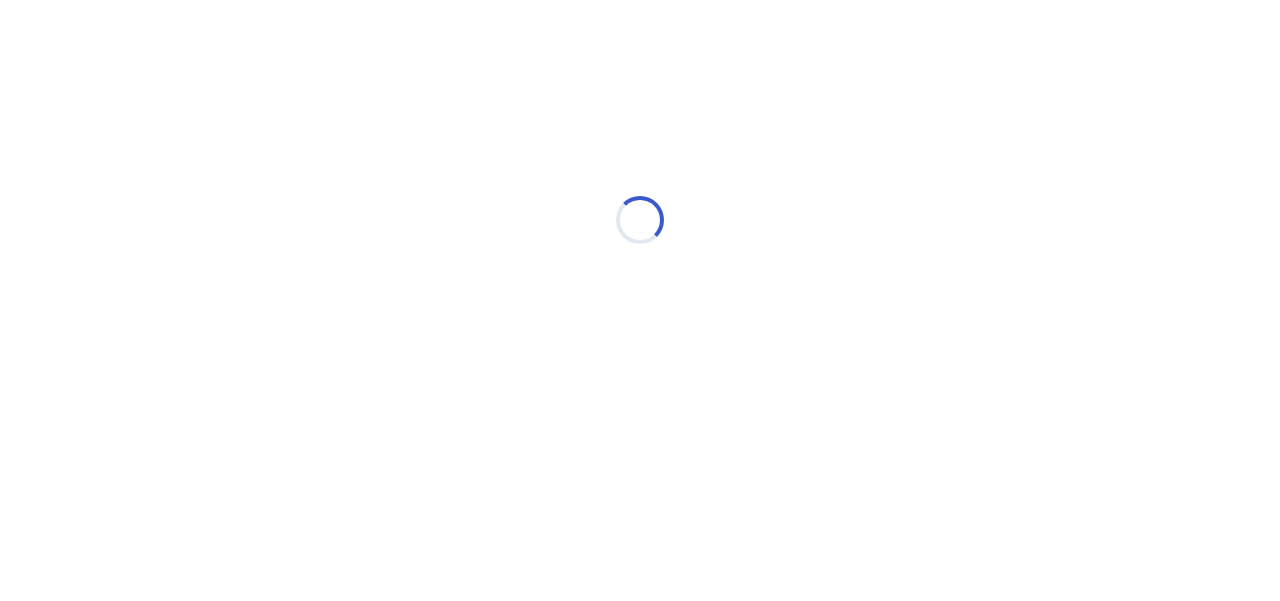 scroll, scrollTop: 0, scrollLeft: 0, axis: both 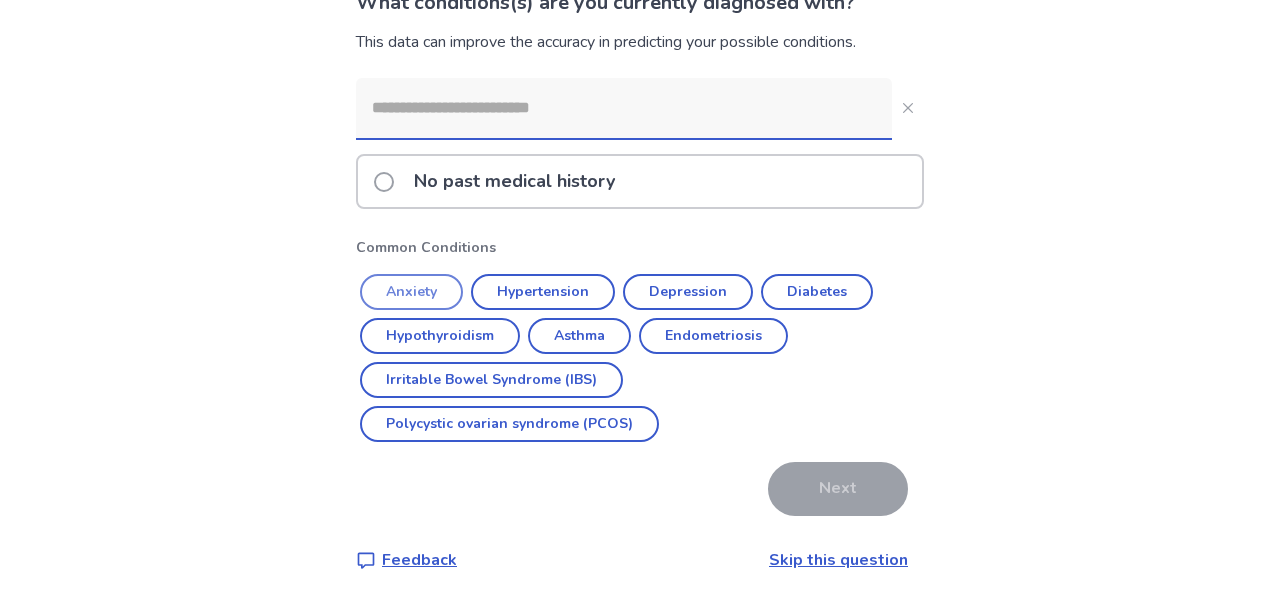click on "Anxiety" at bounding box center [411, 292] 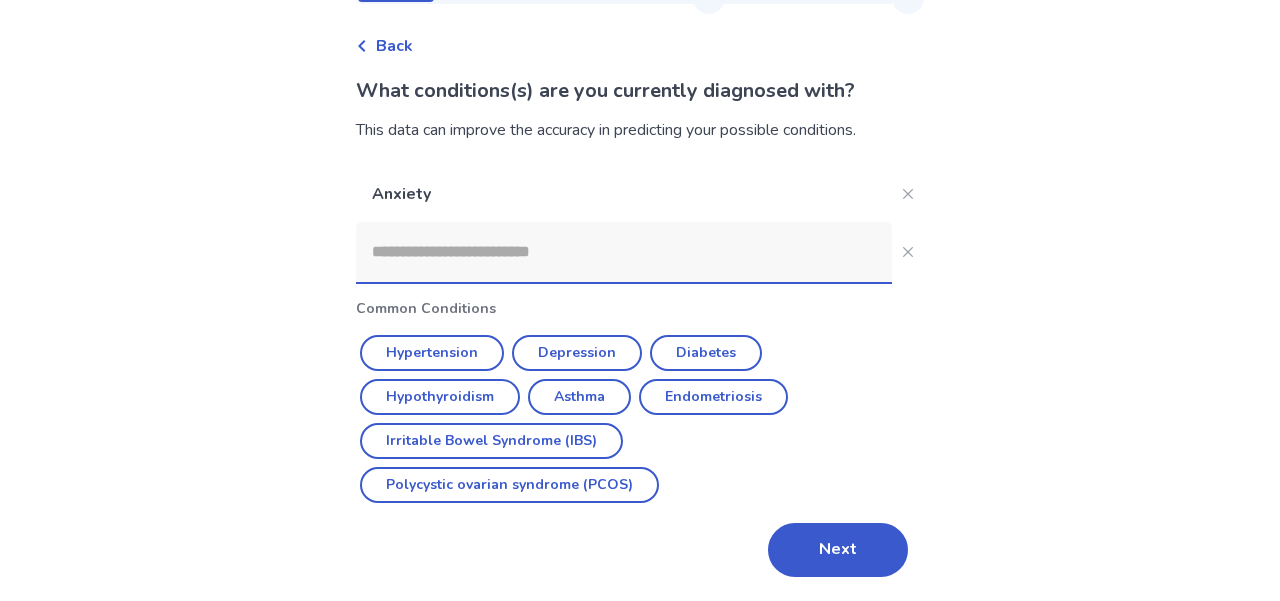scroll, scrollTop: 76, scrollLeft: 0, axis: vertical 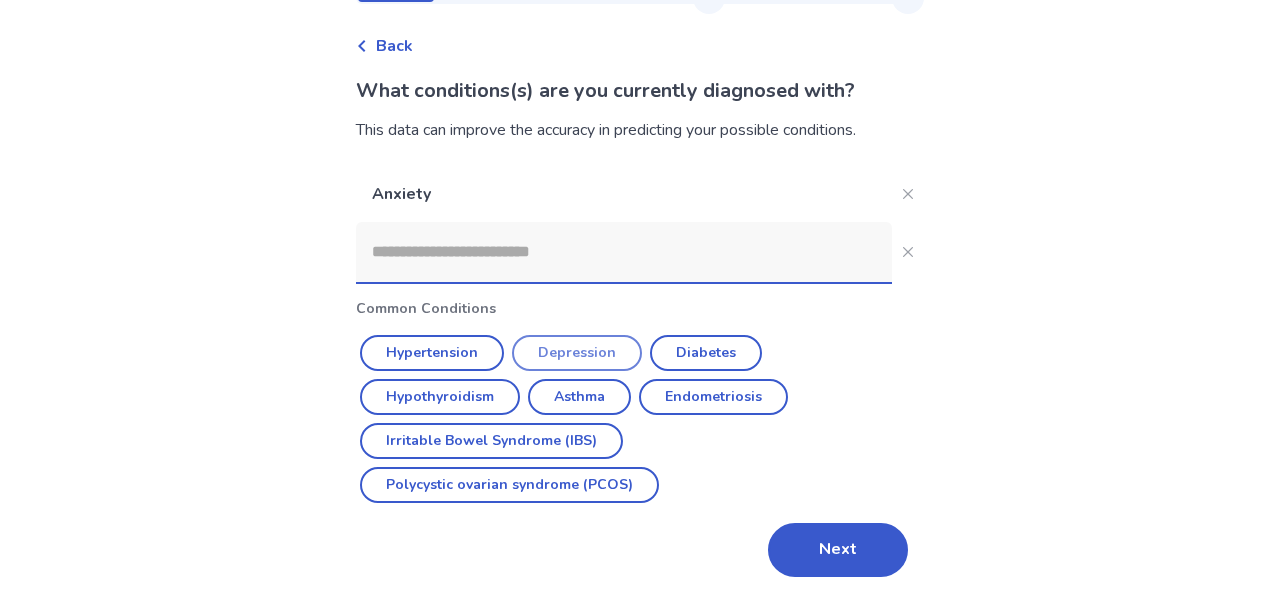 click on "Depression" at bounding box center (577, 353) 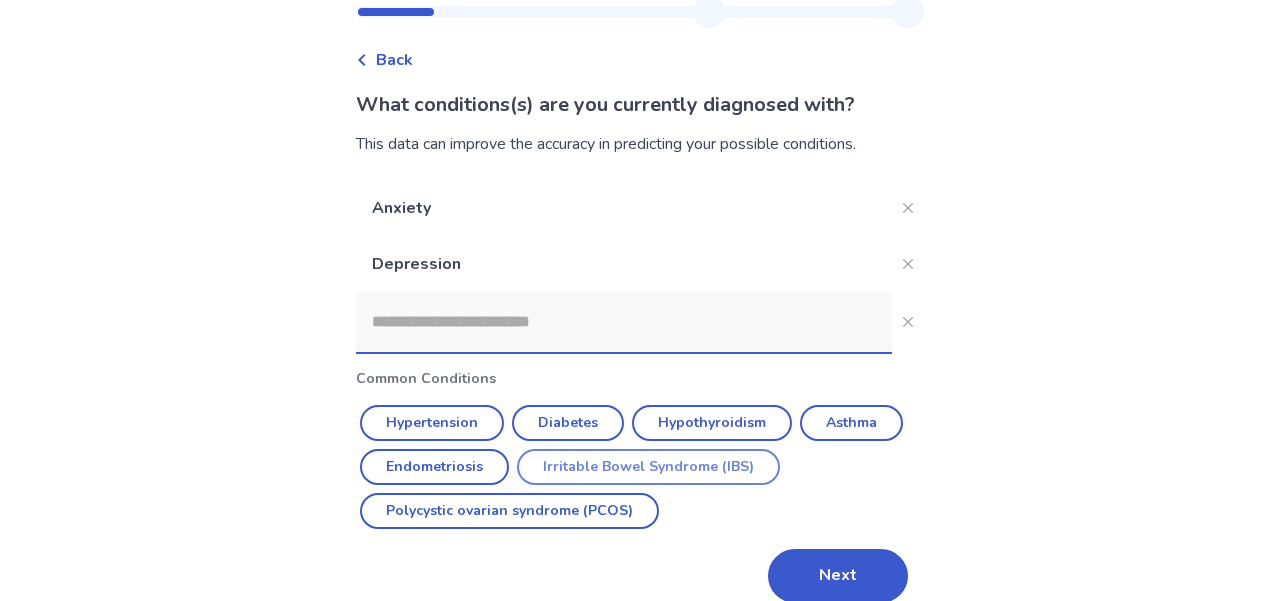 scroll, scrollTop: 61, scrollLeft: 0, axis: vertical 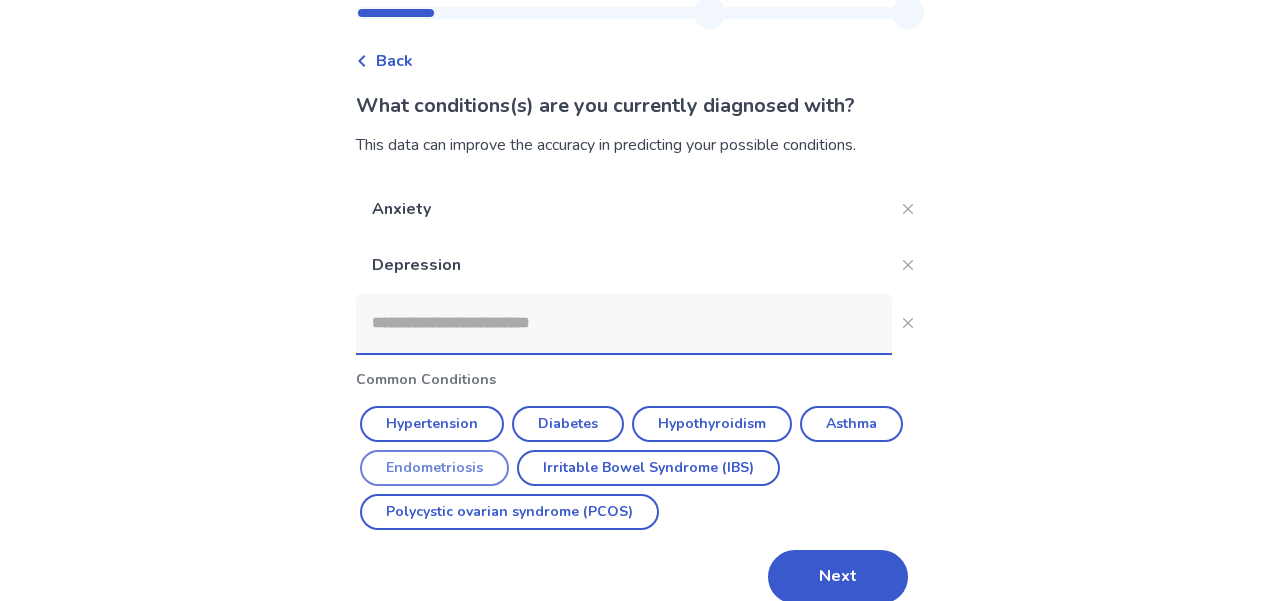 click on "Endometriosis" at bounding box center (434, 468) 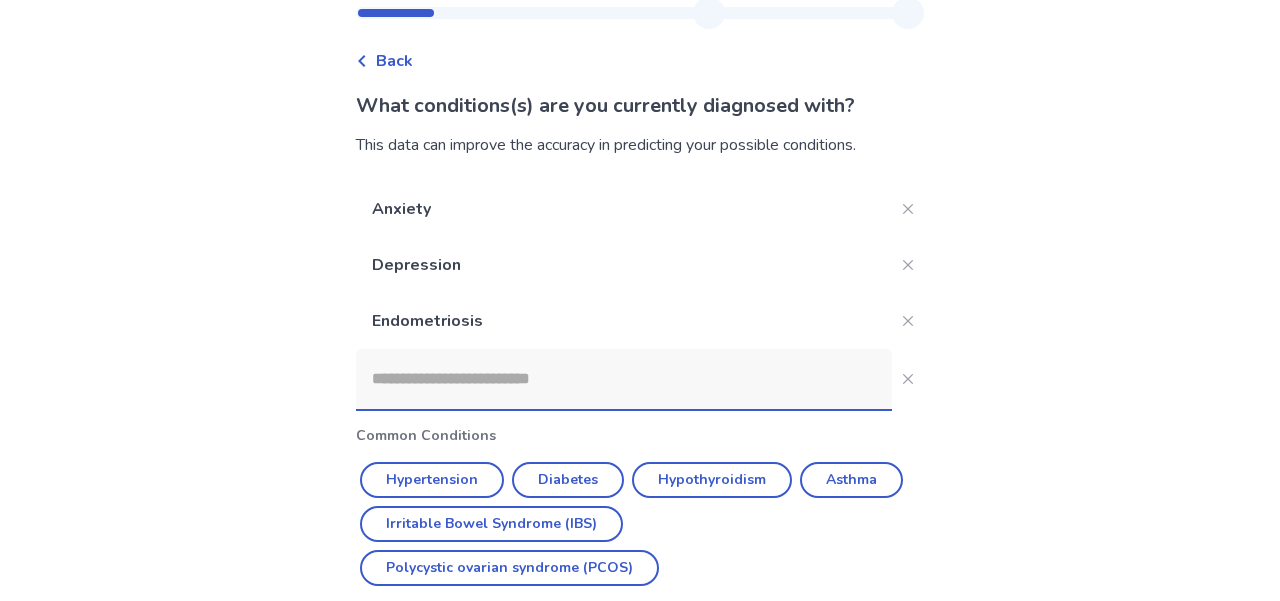 scroll, scrollTop: 144, scrollLeft: 0, axis: vertical 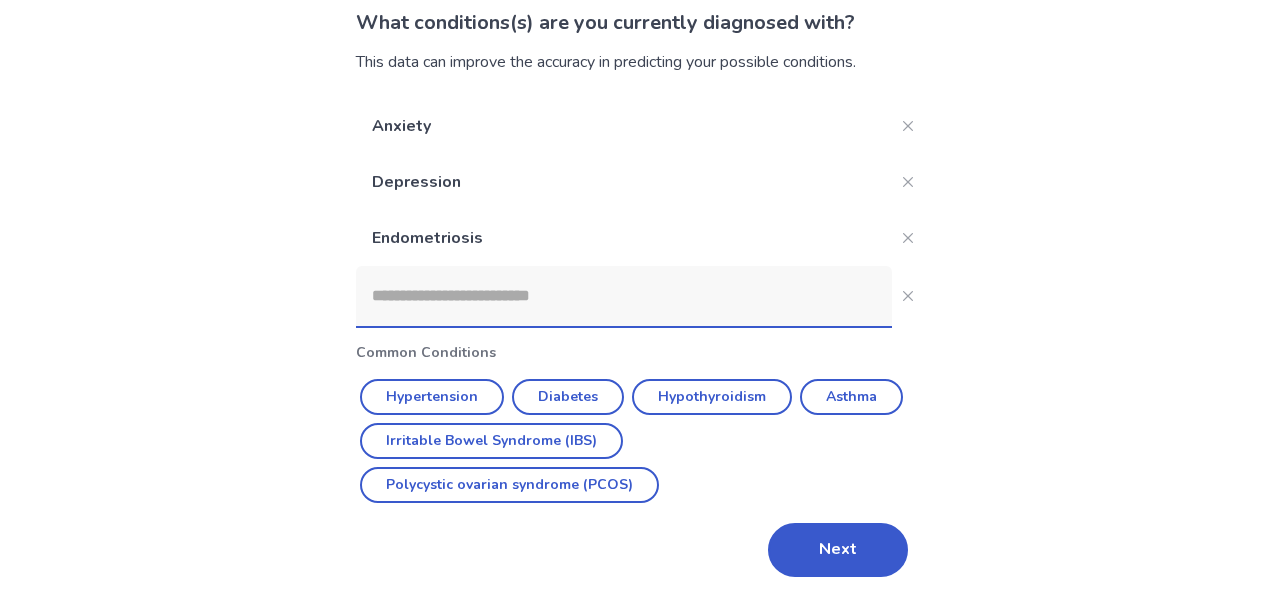 click at bounding box center [624, 296] 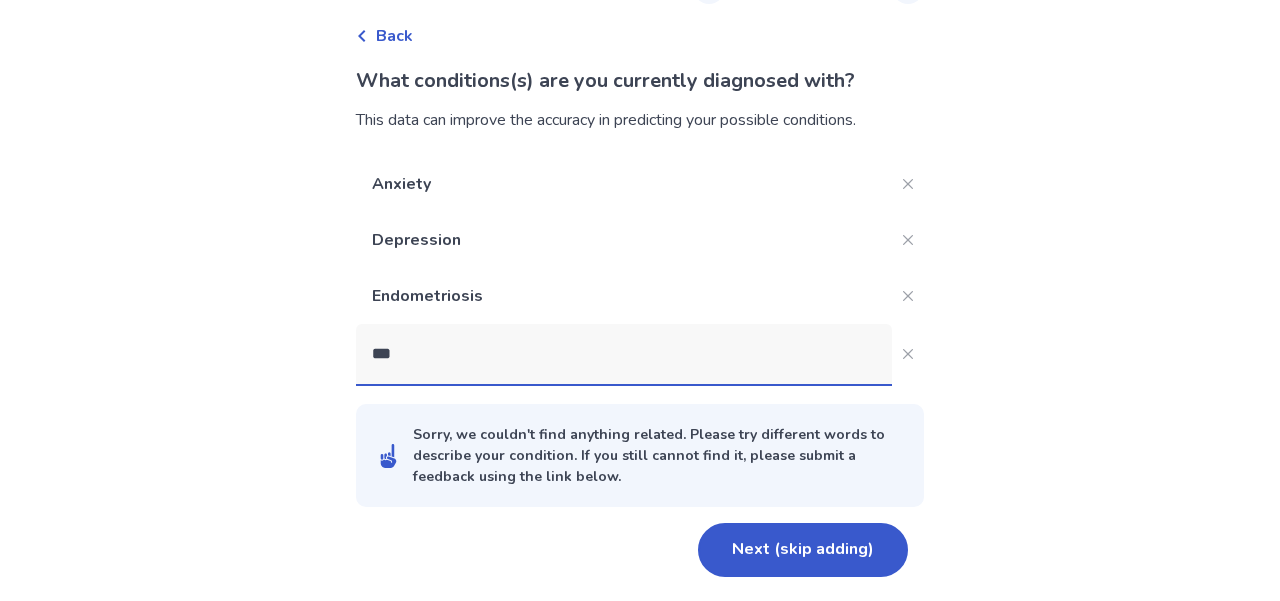 scroll, scrollTop: 144, scrollLeft: 0, axis: vertical 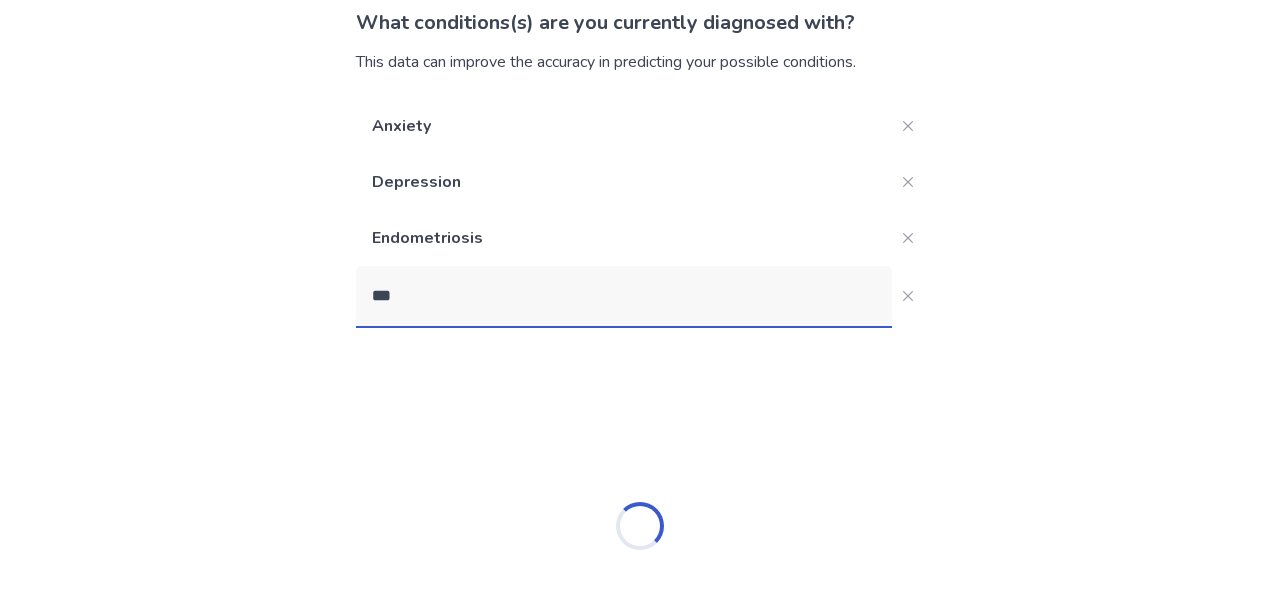 type on "****" 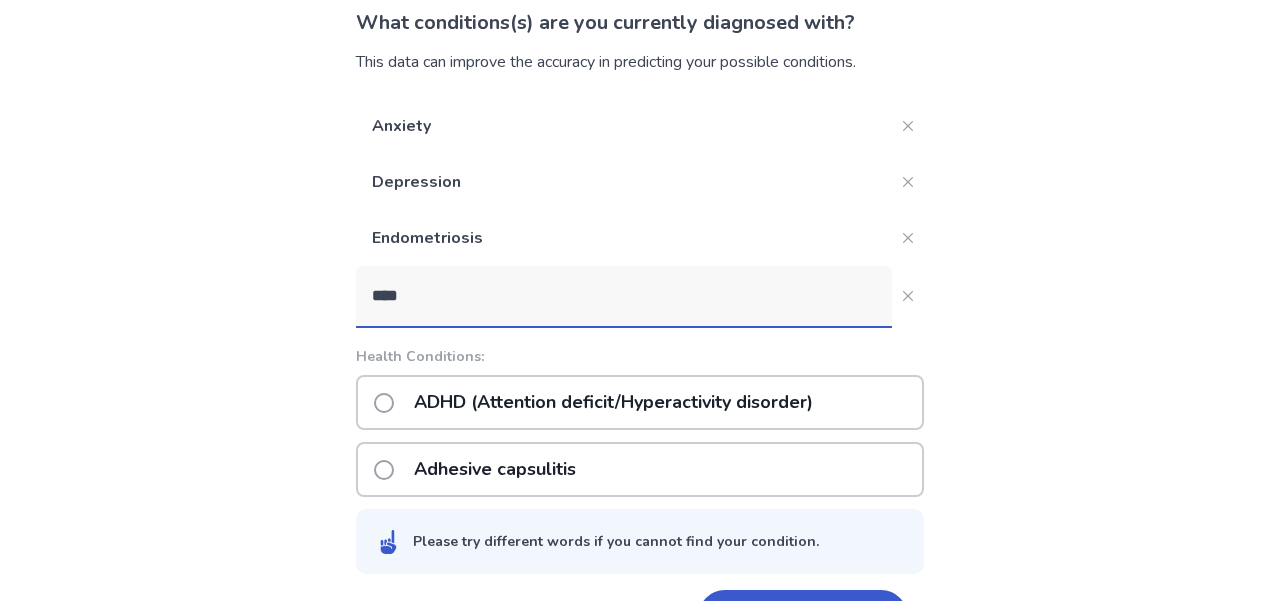 click on "ADHD (Attention deficit/Hyperactivity disorder)" at bounding box center (613, 402) 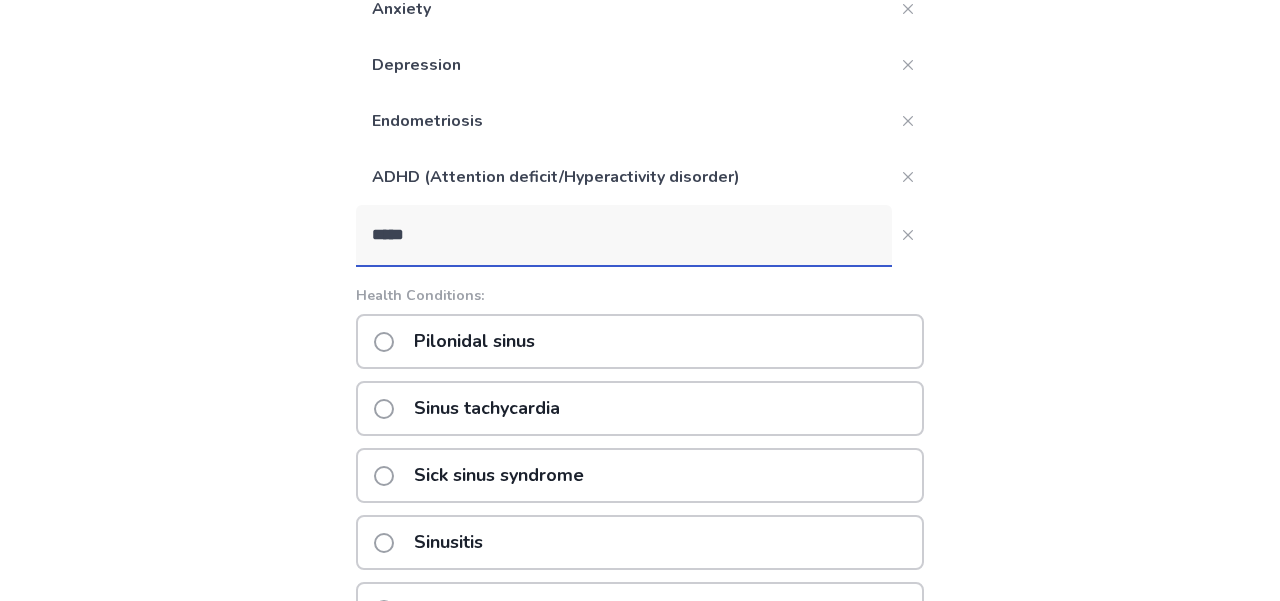 scroll, scrollTop: 71, scrollLeft: 0, axis: vertical 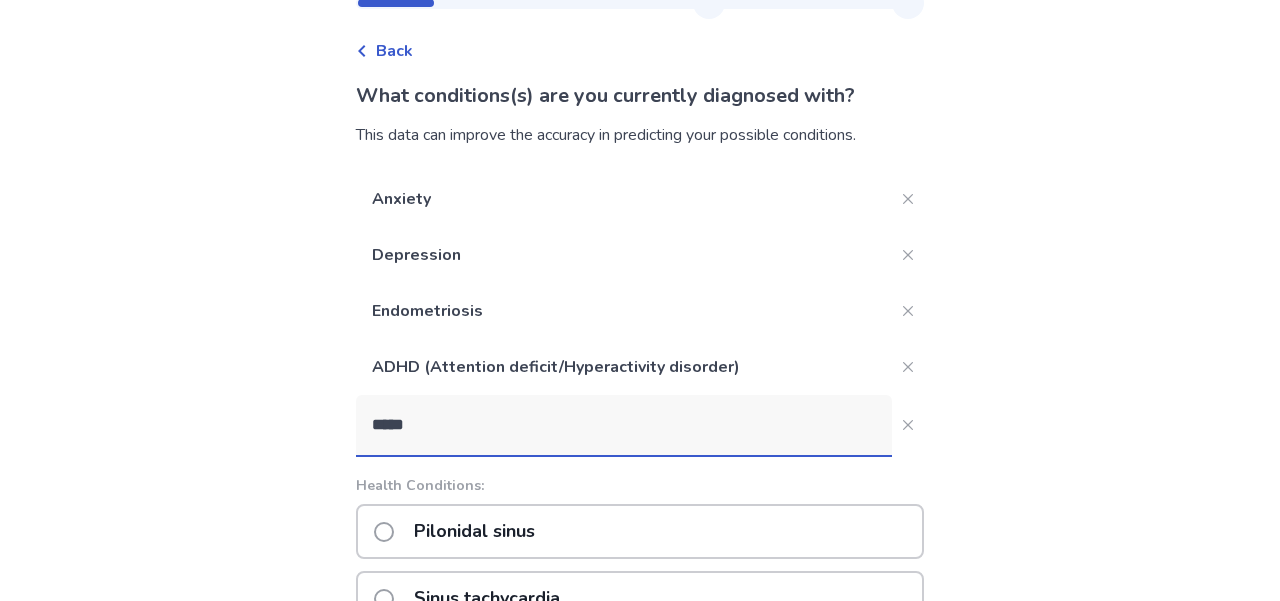 click on "*****" at bounding box center [624, 425] 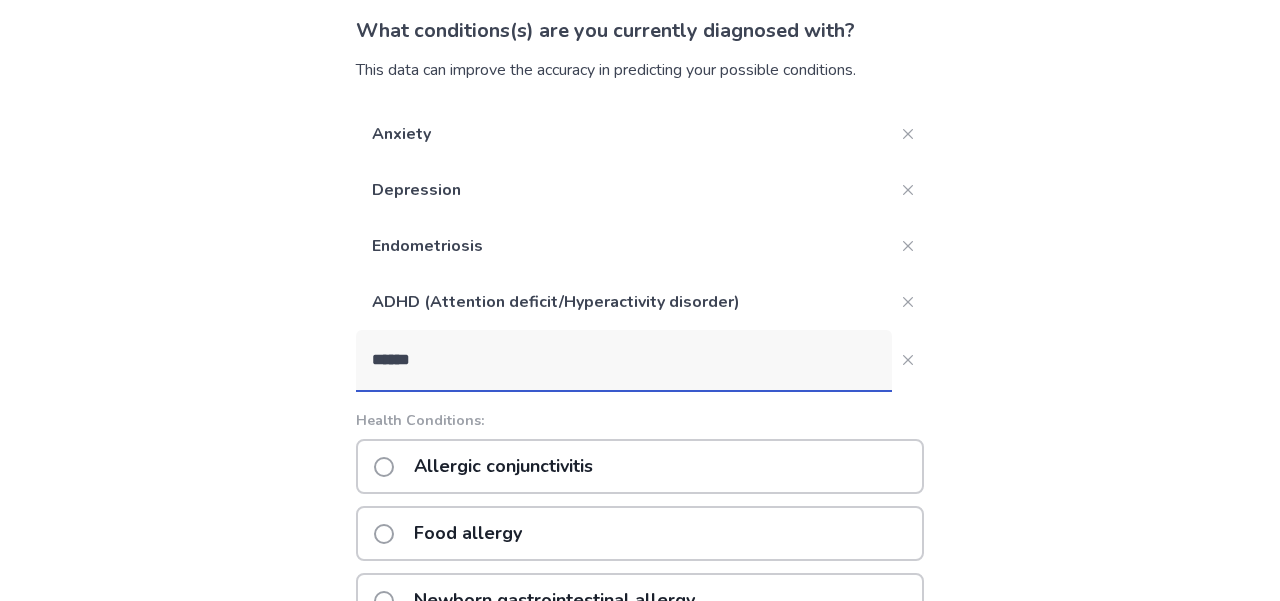scroll, scrollTop: 135, scrollLeft: 0, axis: vertical 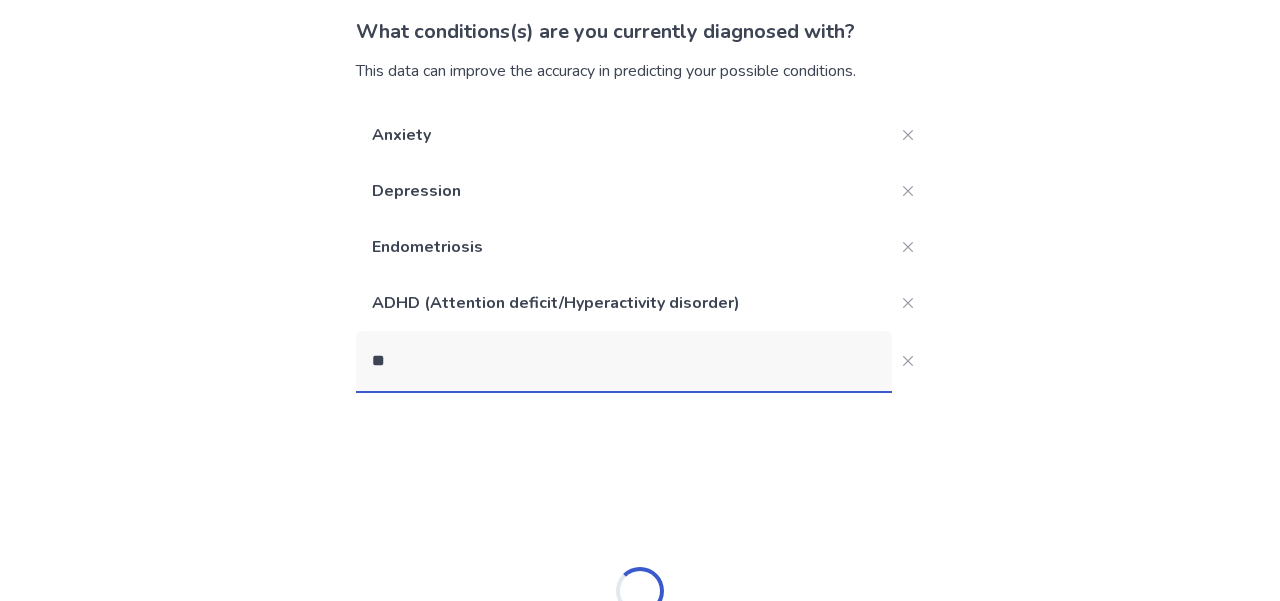 type on "*" 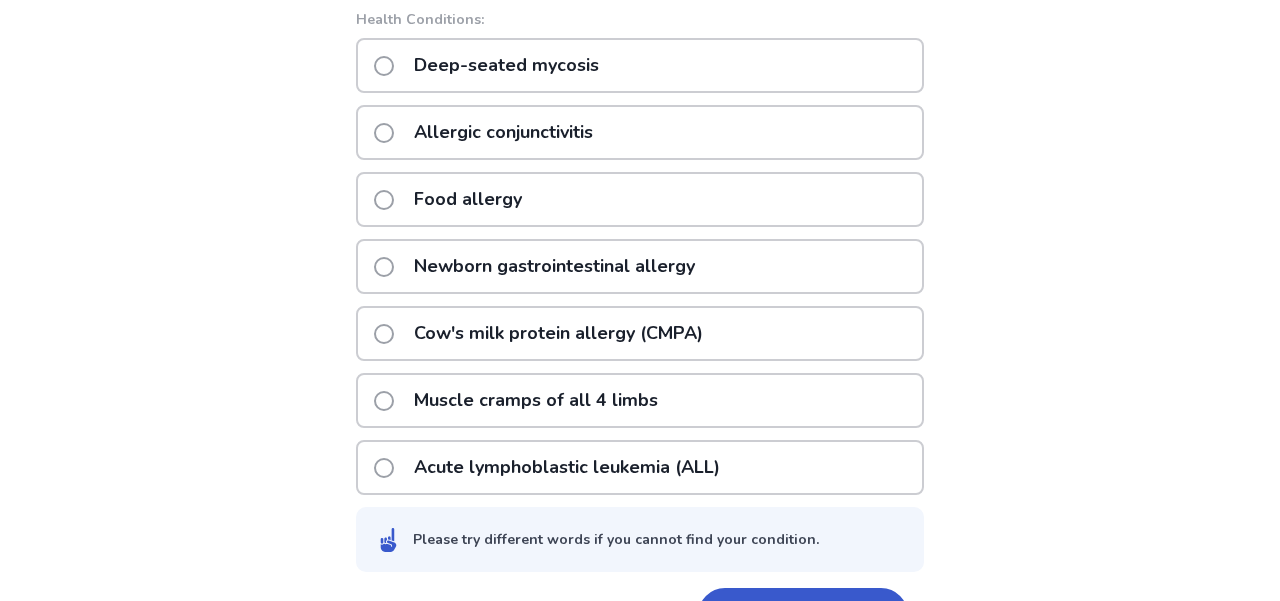 scroll, scrollTop: 405, scrollLeft: 0, axis: vertical 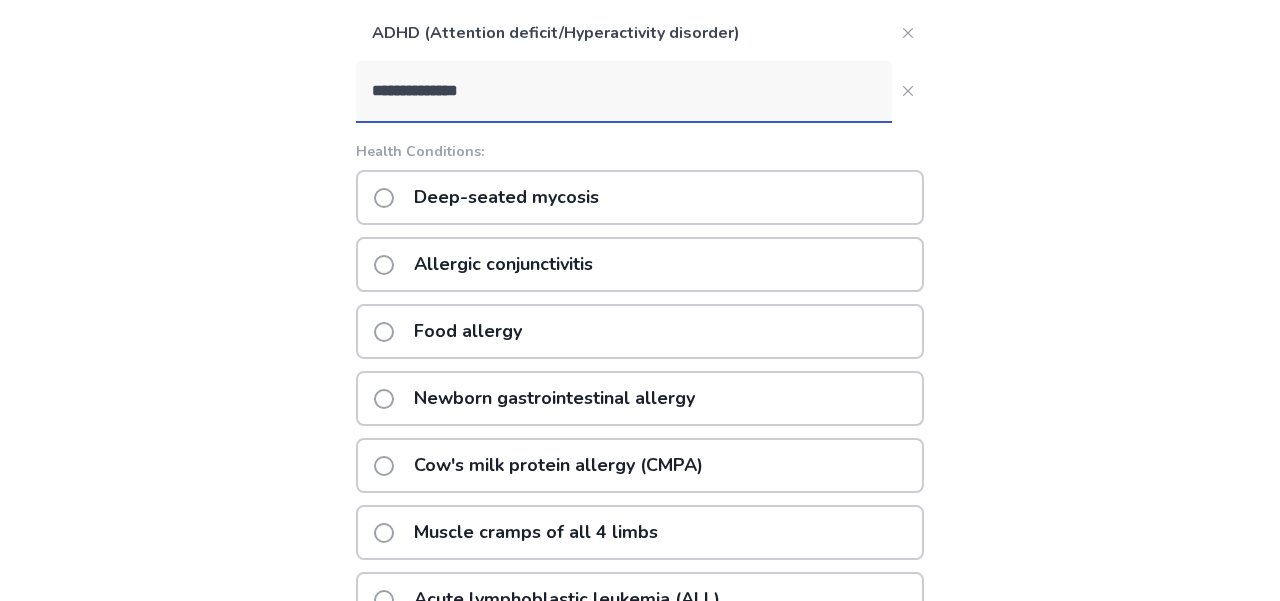 click on "**********" at bounding box center (624, 91) 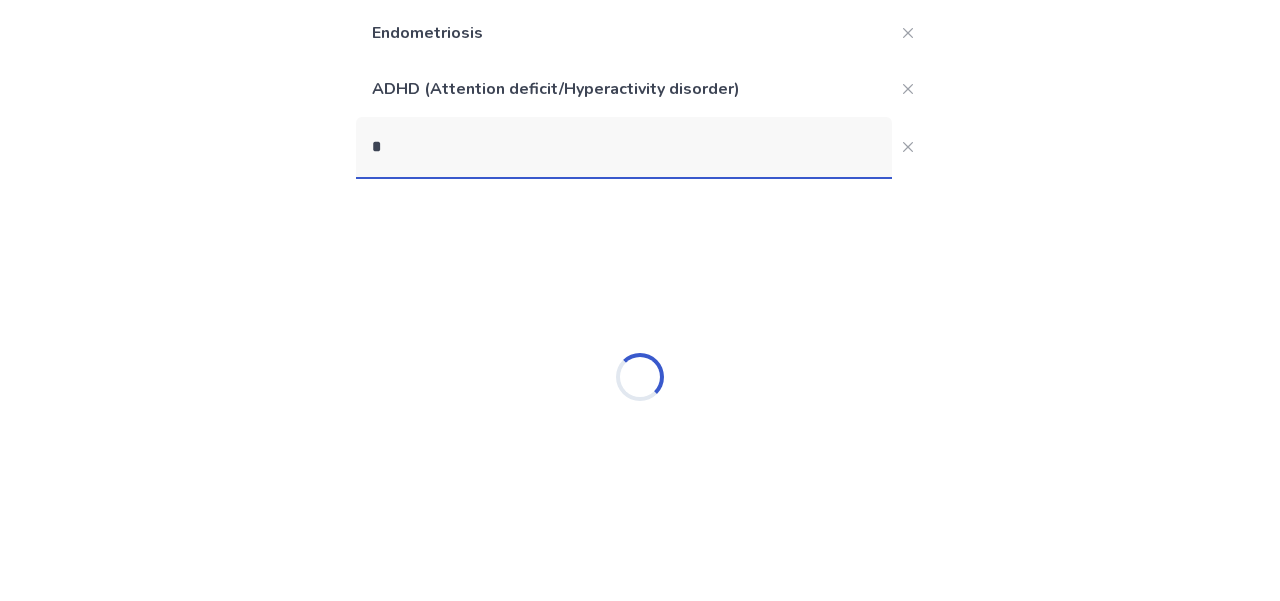 scroll, scrollTop: 349, scrollLeft: 0, axis: vertical 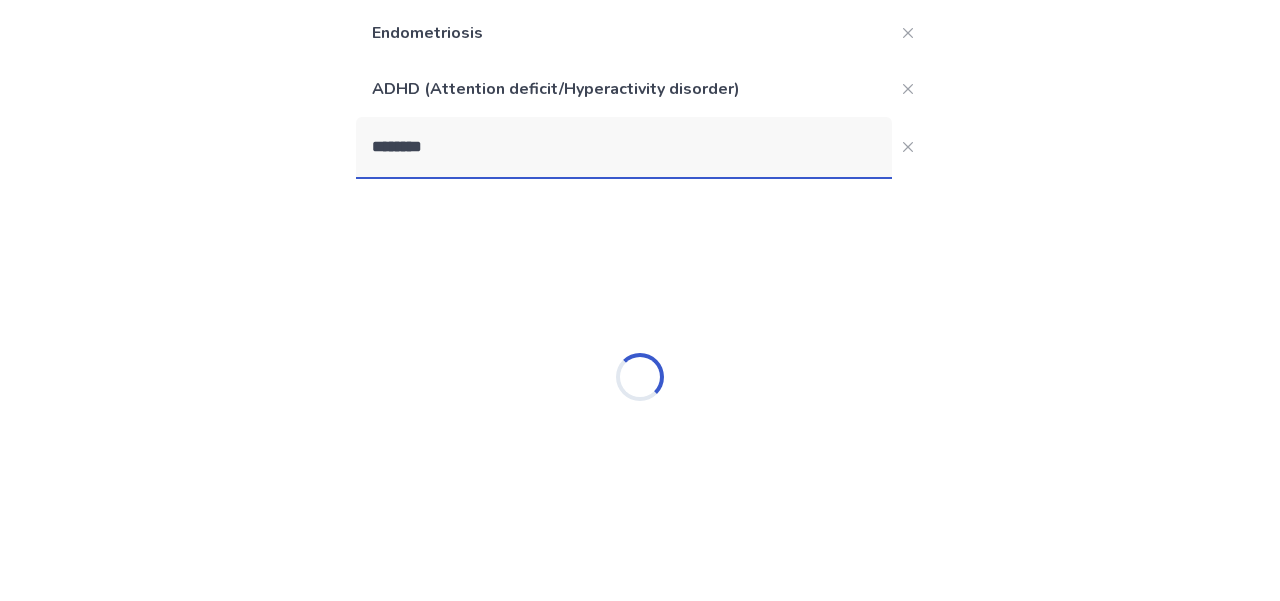 type on "*********" 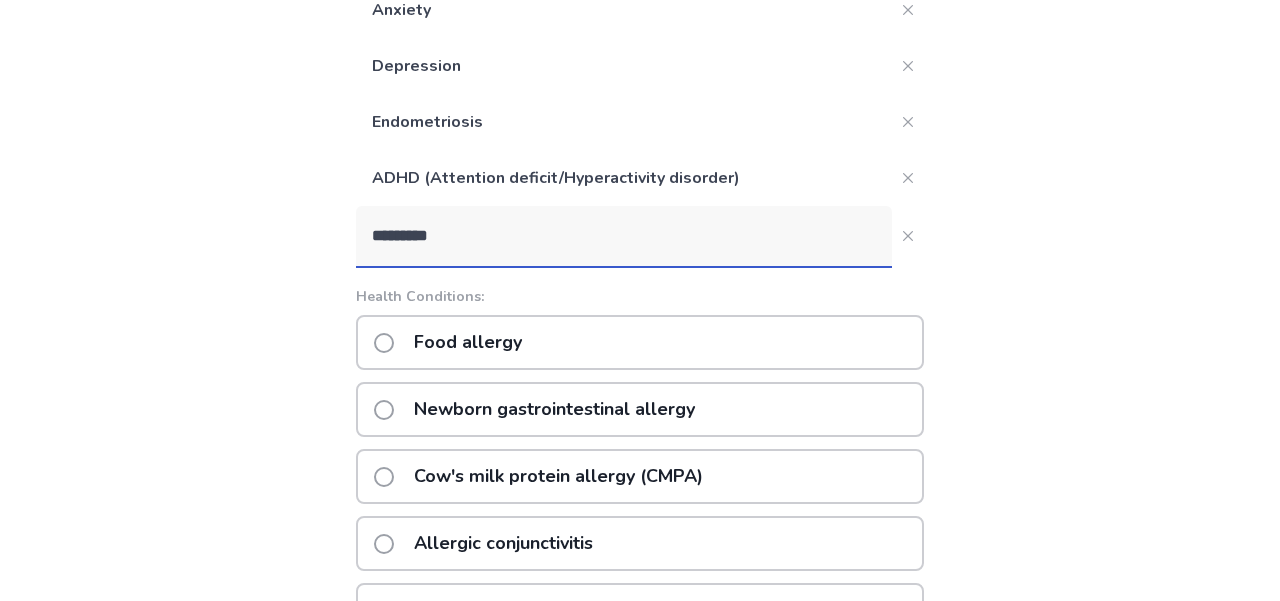 scroll, scrollTop: 194, scrollLeft: 0, axis: vertical 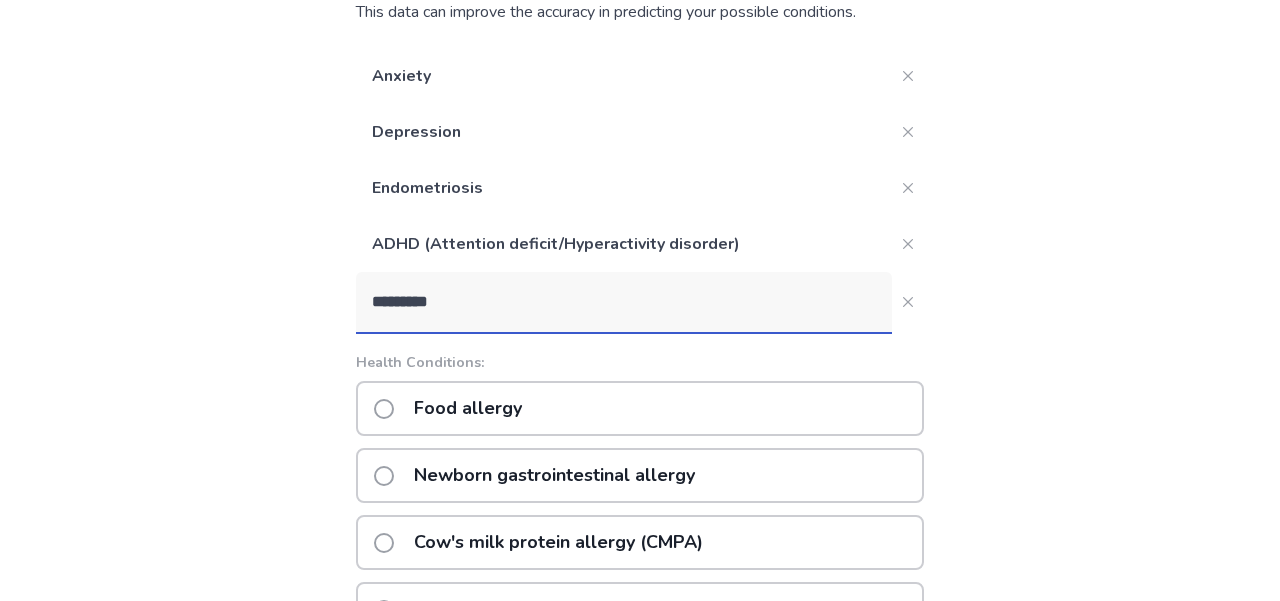 click on "*********" at bounding box center (624, 302) 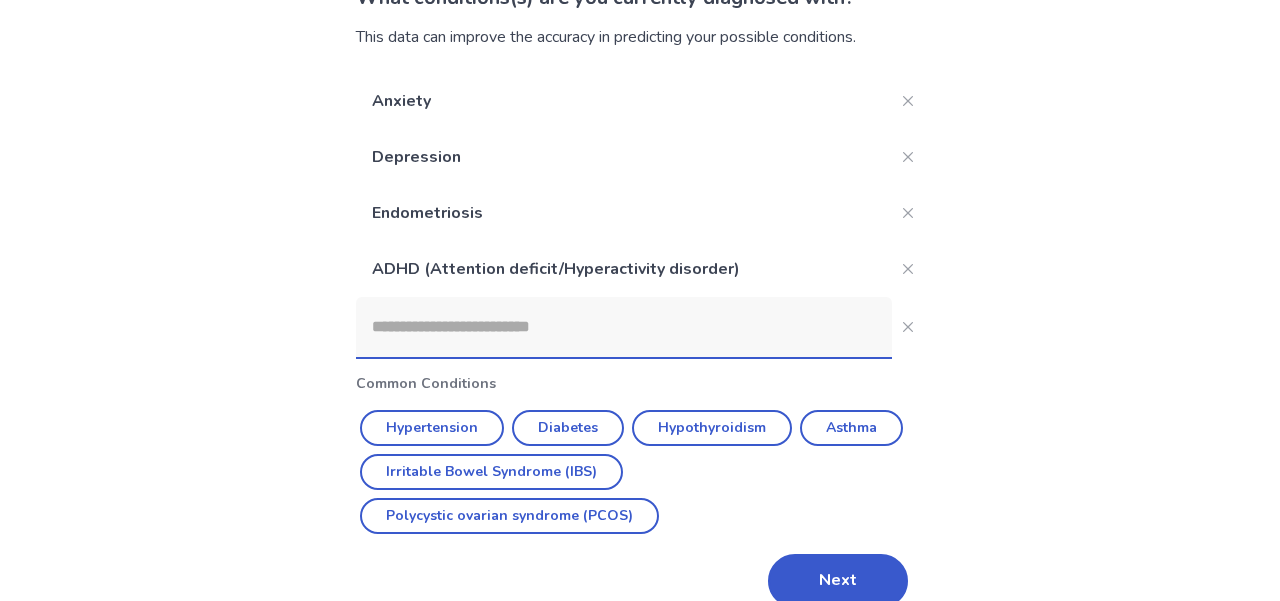 scroll, scrollTop: 200, scrollLeft: 0, axis: vertical 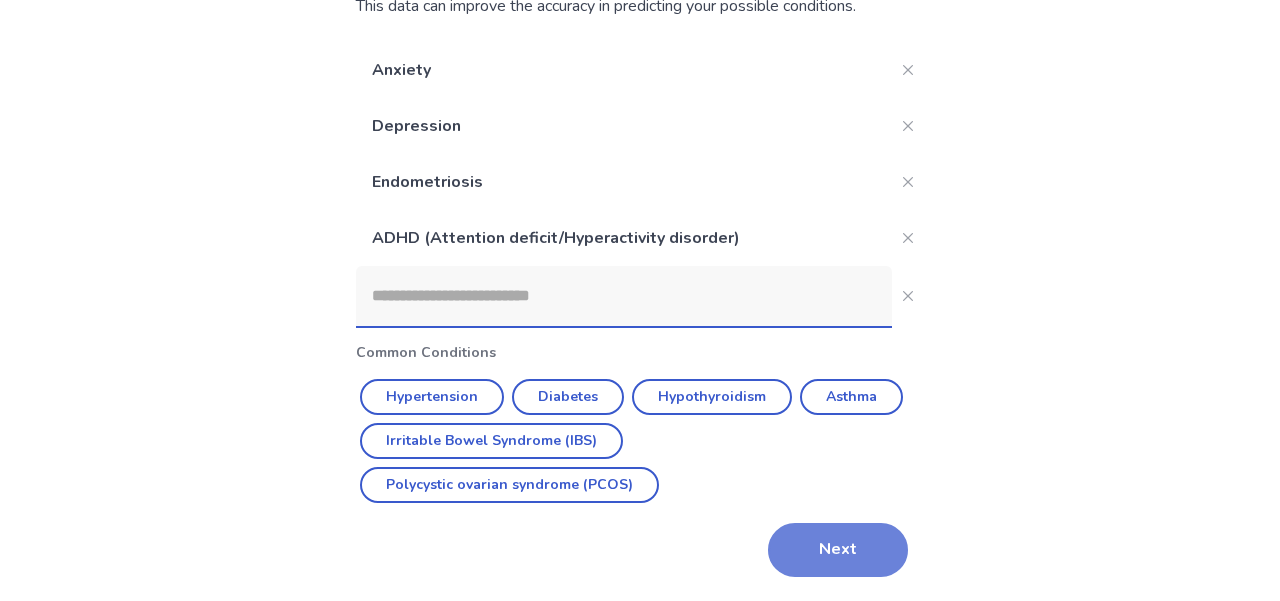 click on "Next" at bounding box center (838, 550) 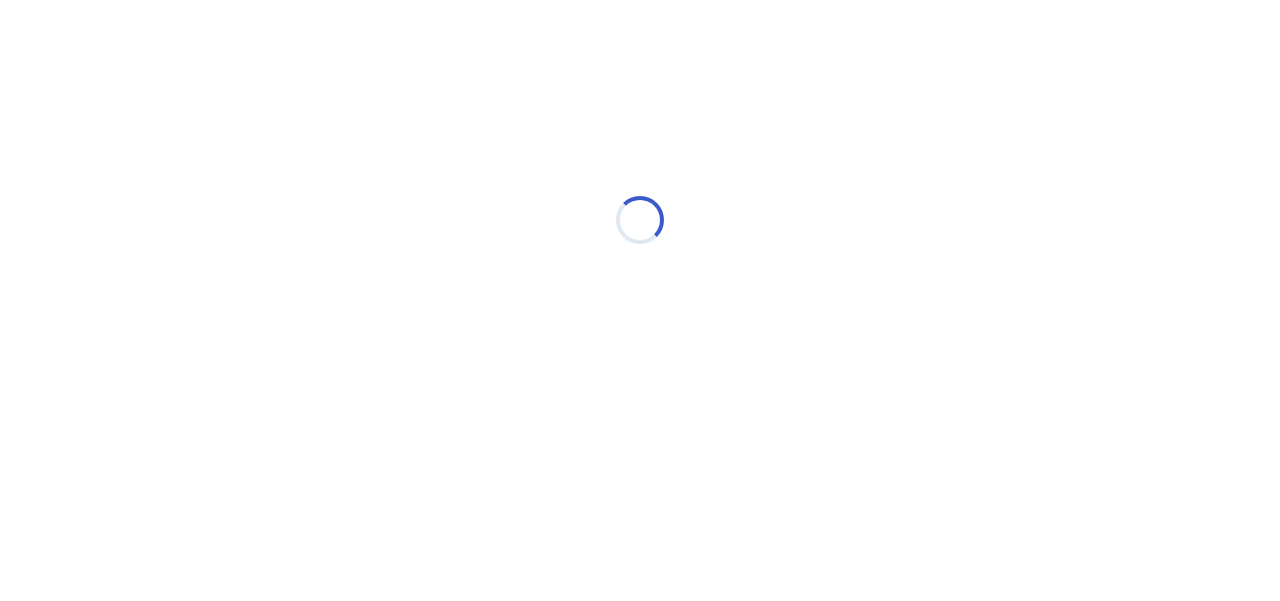 scroll, scrollTop: 0, scrollLeft: 0, axis: both 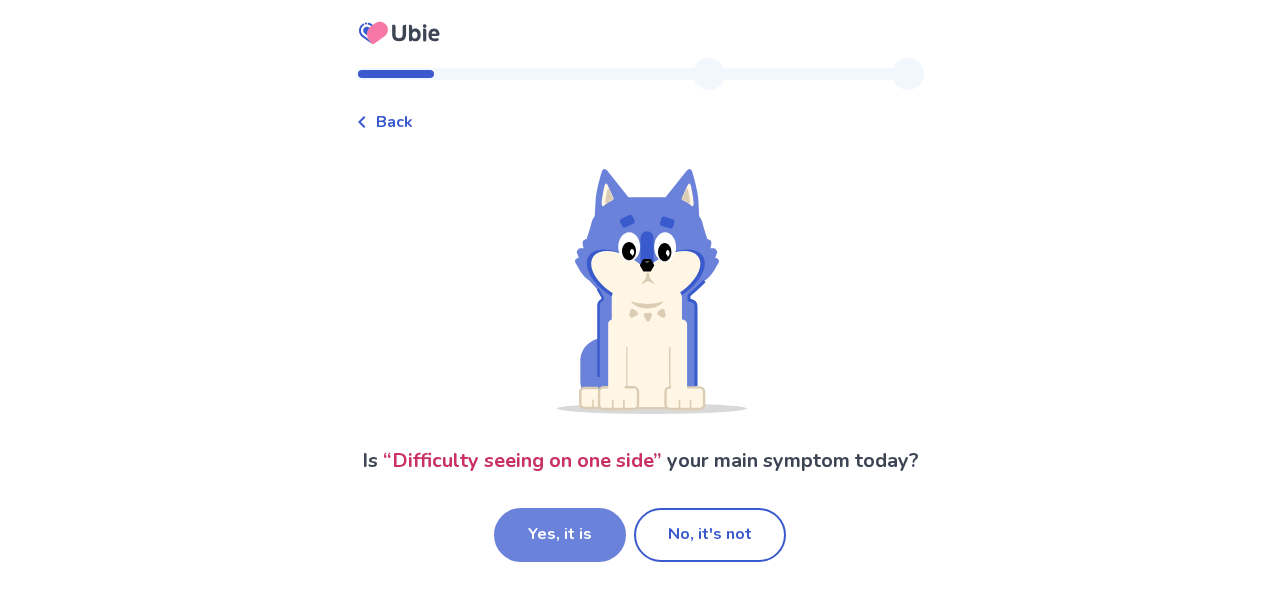 click on "Yes, it is" at bounding box center (560, 535) 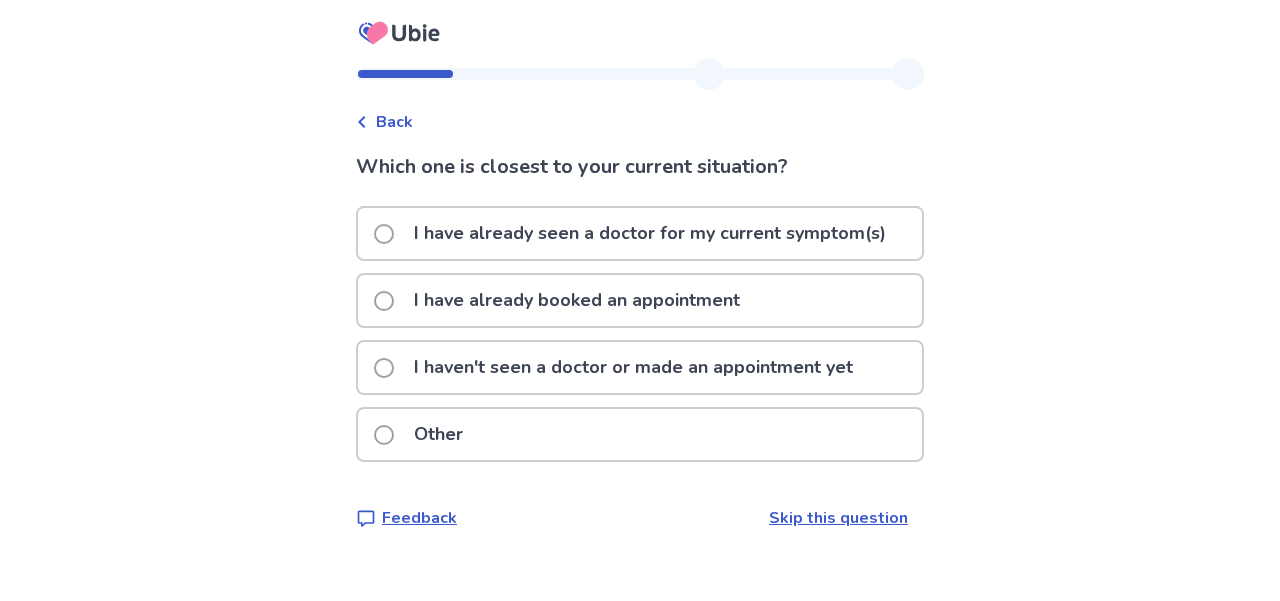 click on "I haven't seen a doctor or made an appointment yet" at bounding box center (633, 367) 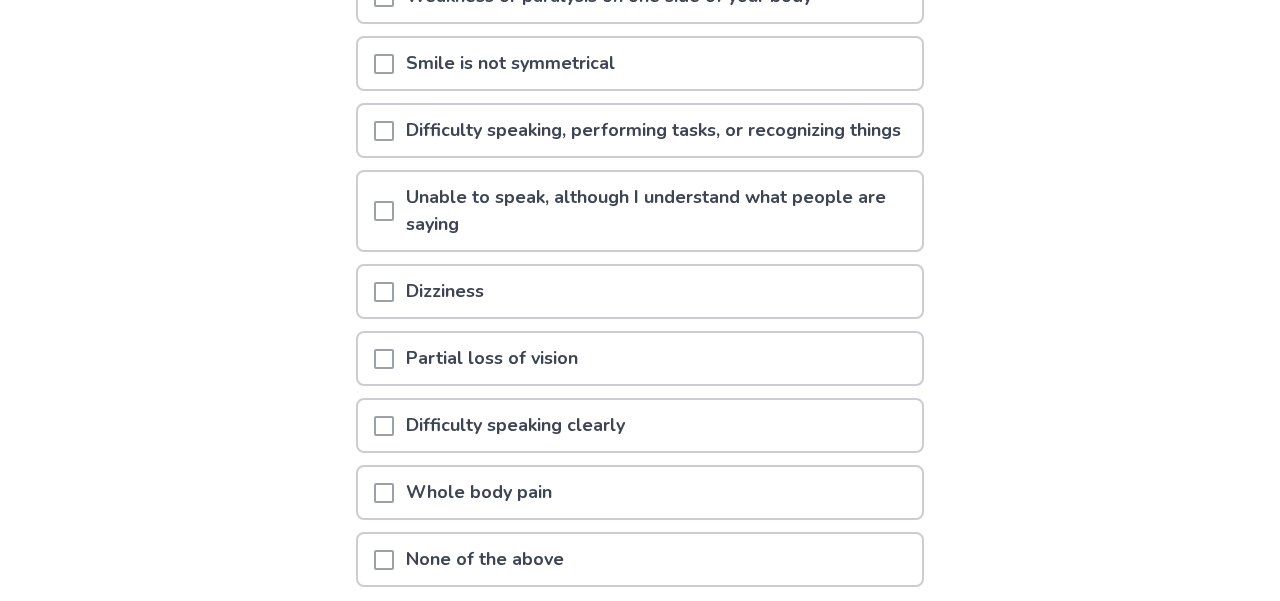 scroll, scrollTop: 301, scrollLeft: 0, axis: vertical 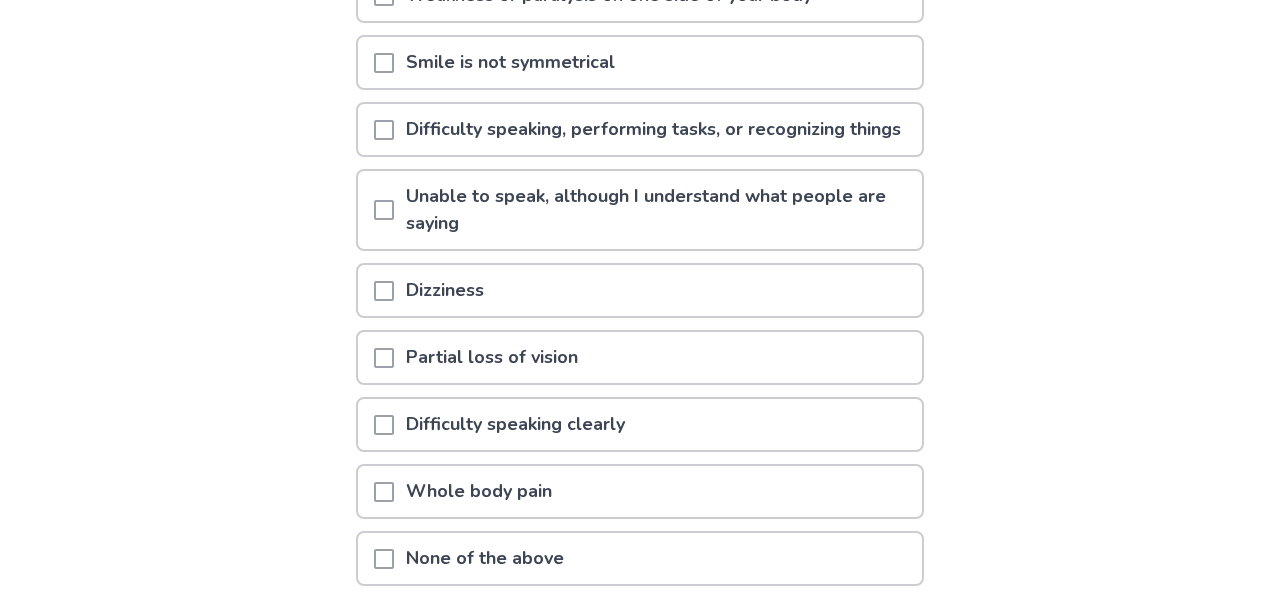 click on "Dizziness" at bounding box center [640, 290] 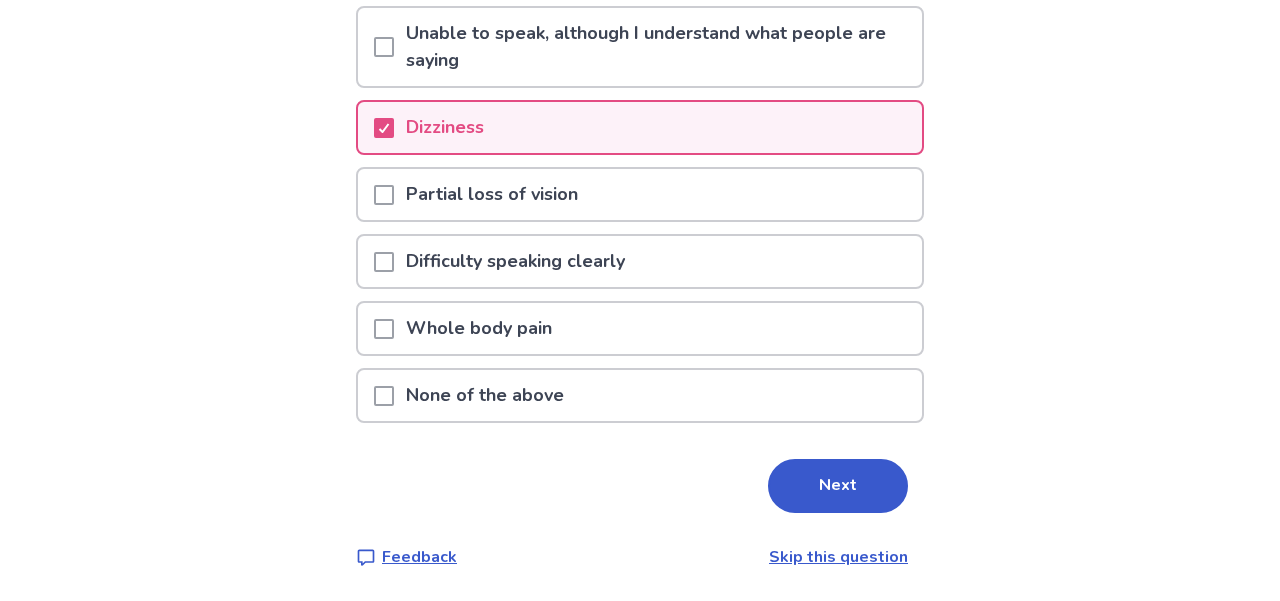 scroll, scrollTop: 491, scrollLeft: 0, axis: vertical 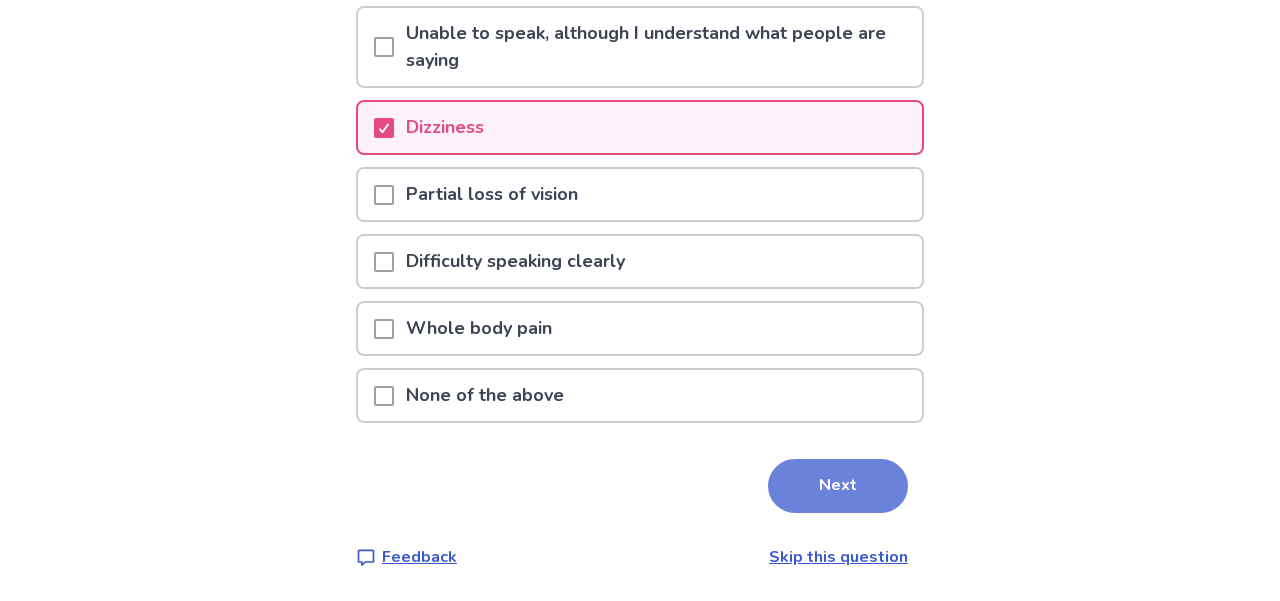 click on "Next" at bounding box center [838, 486] 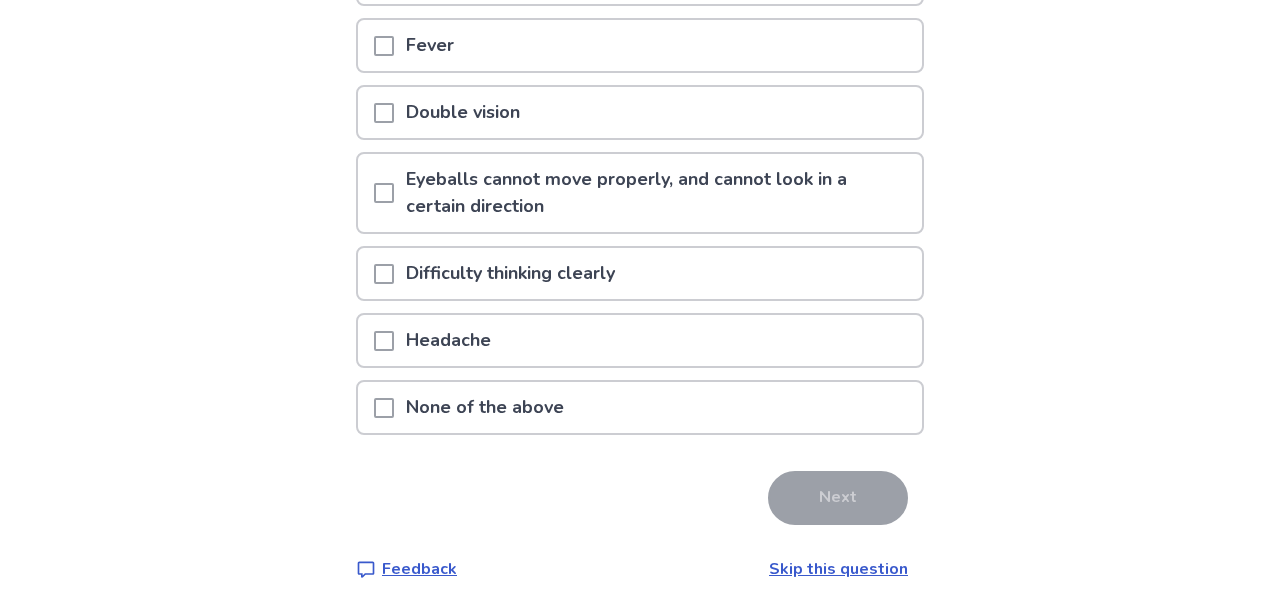 scroll, scrollTop: 362, scrollLeft: 0, axis: vertical 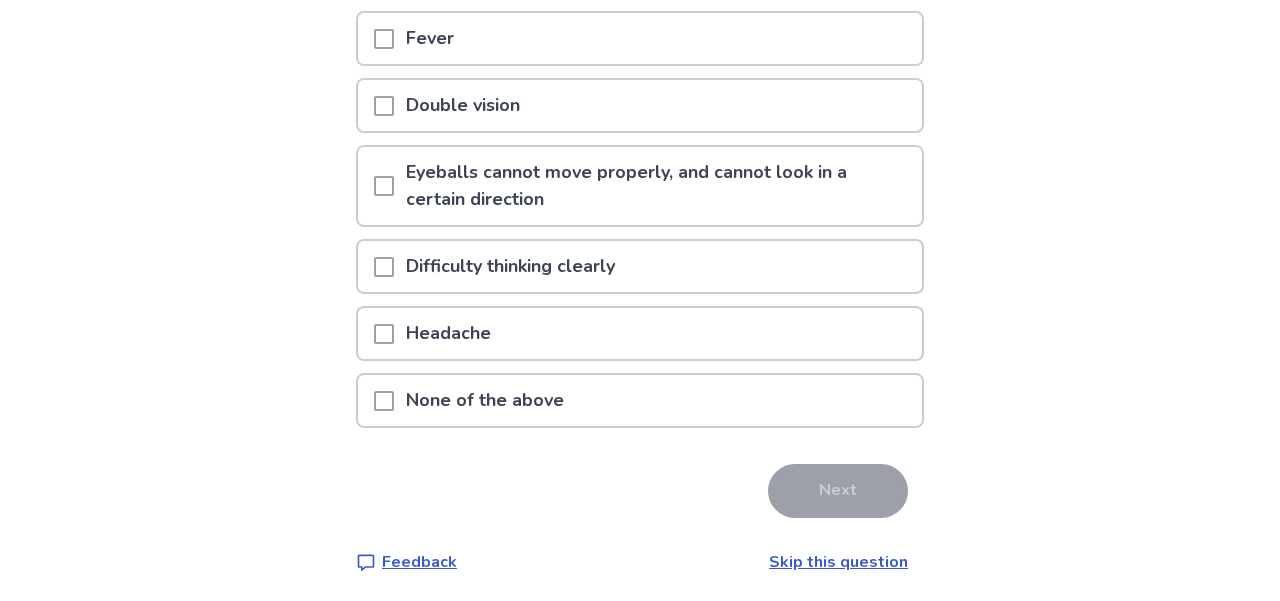 click on "Difficulty thinking clearly" at bounding box center (640, 266) 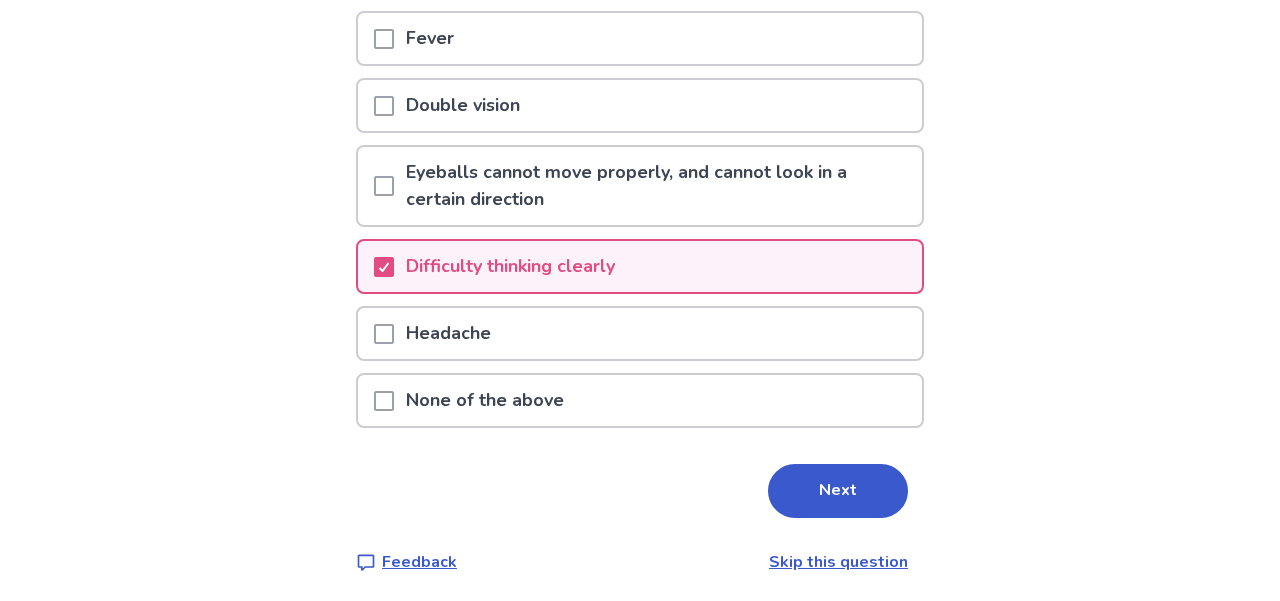 scroll, scrollTop: 367, scrollLeft: 0, axis: vertical 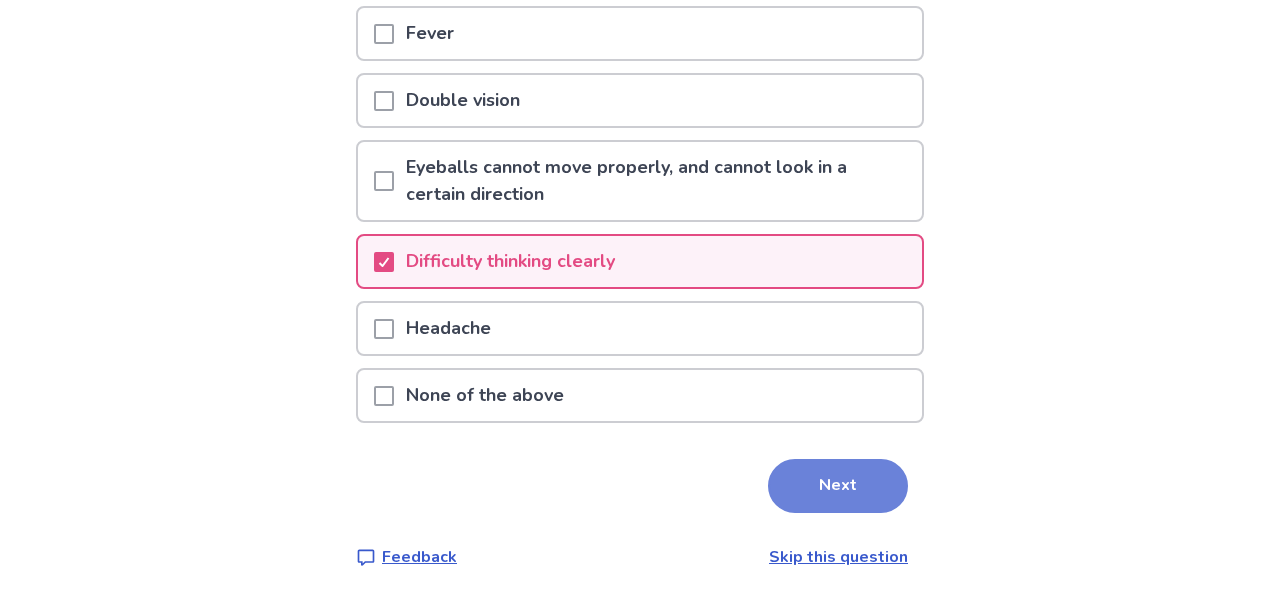 click on "Next" at bounding box center [838, 486] 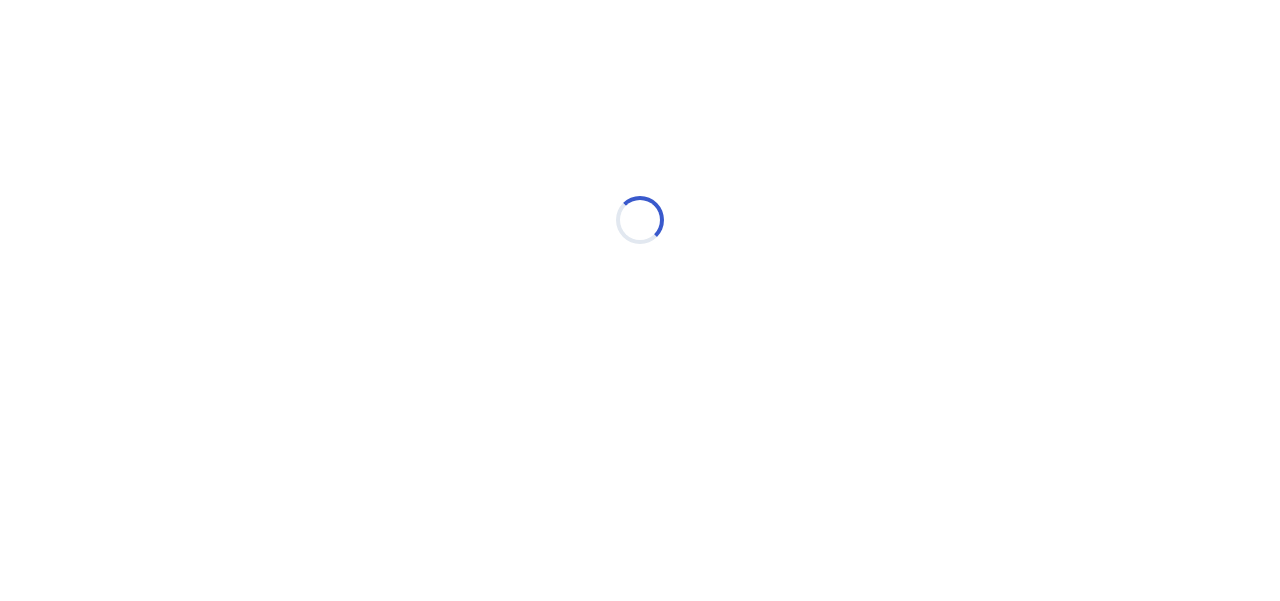 scroll, scrollTop: 0, scrollLeft: 0, axis: both 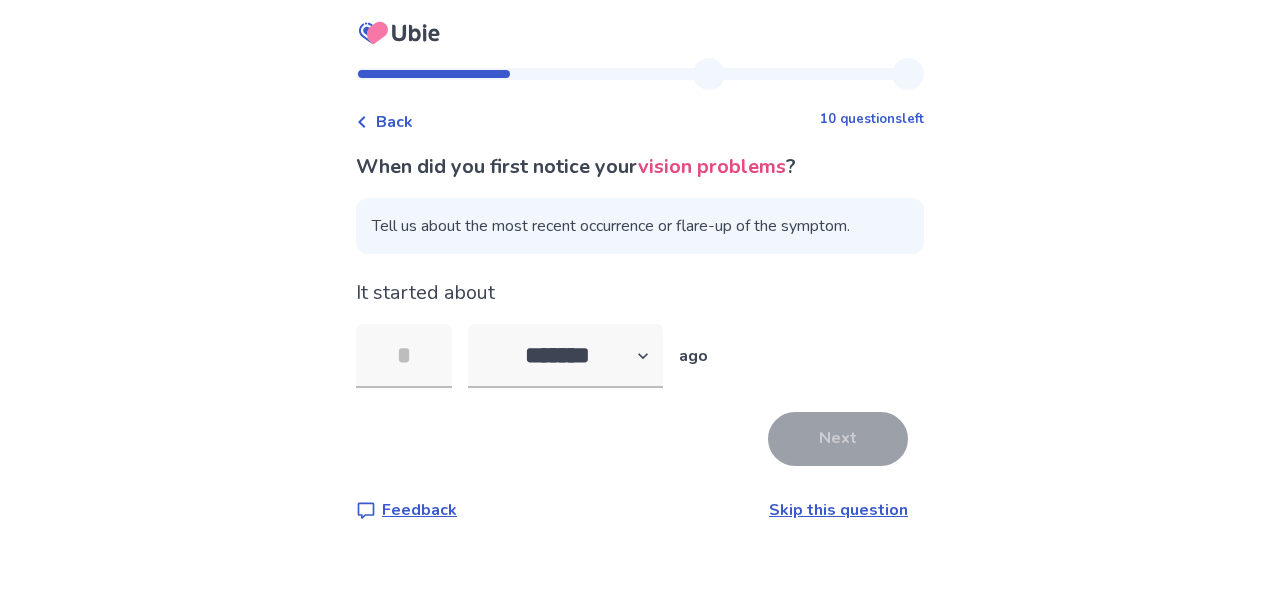 type on "*" 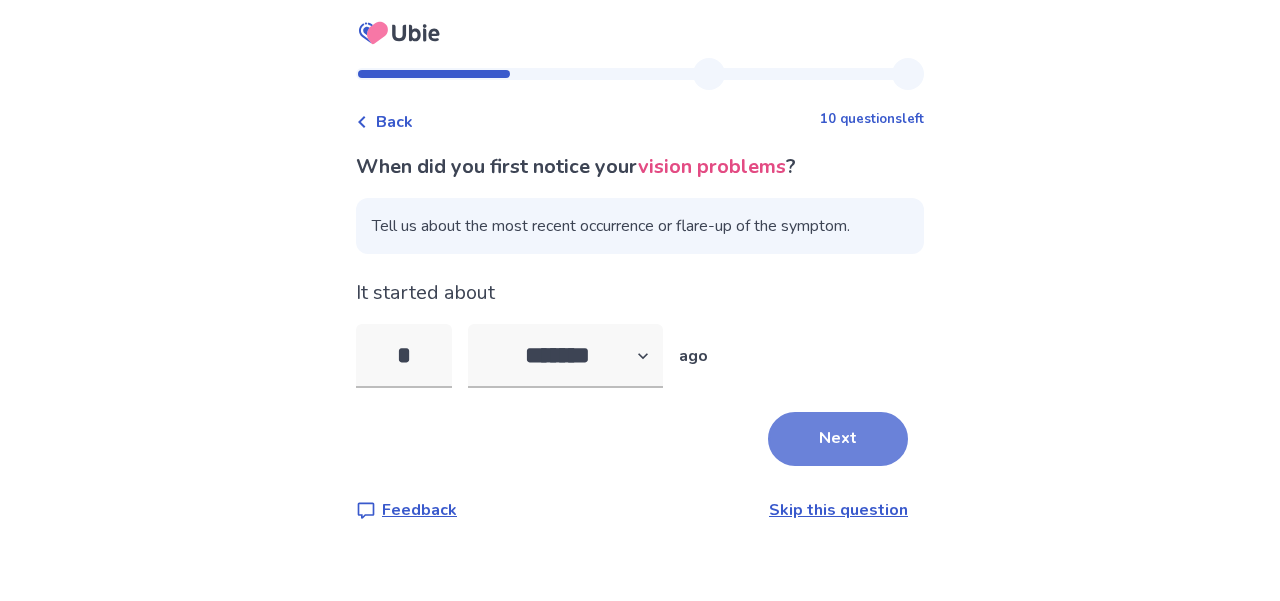 click on "Next" at bounding box center (838, 439) 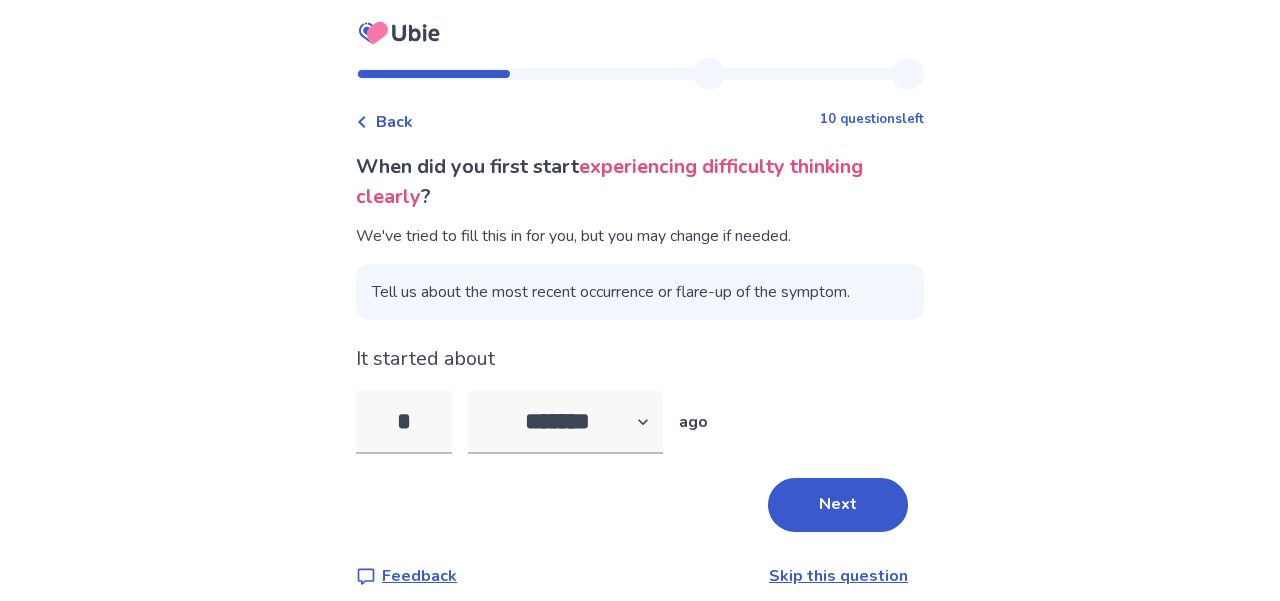 select on "*" 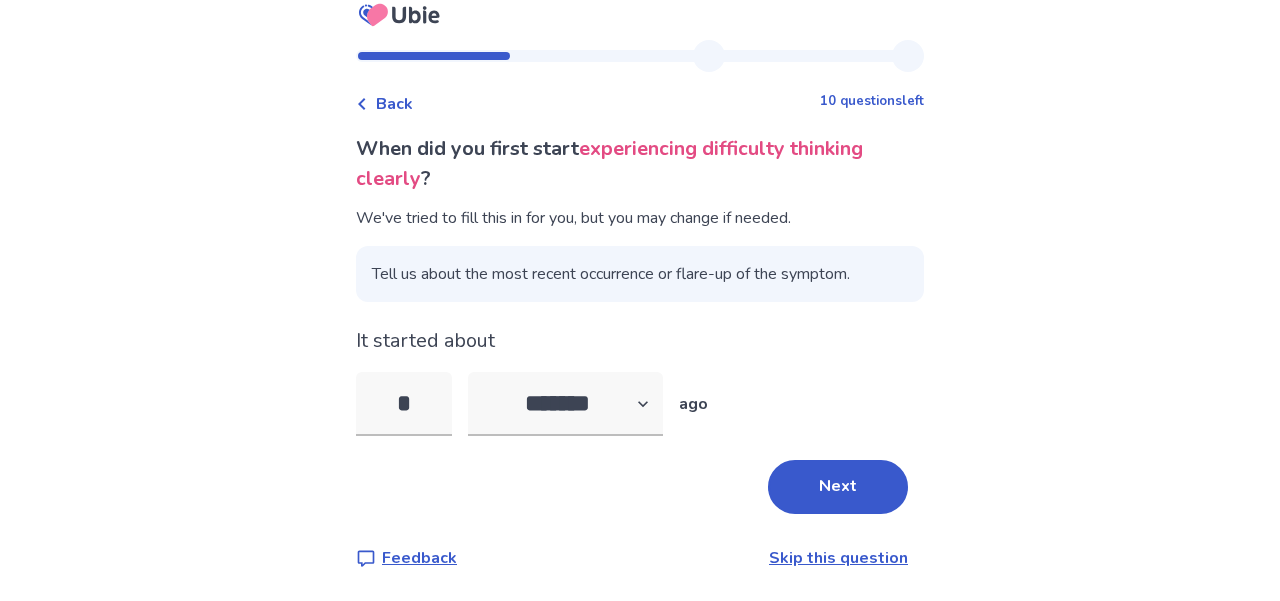 scroll, scrollTop: 19, scrollLeft: 0, axis: vertical 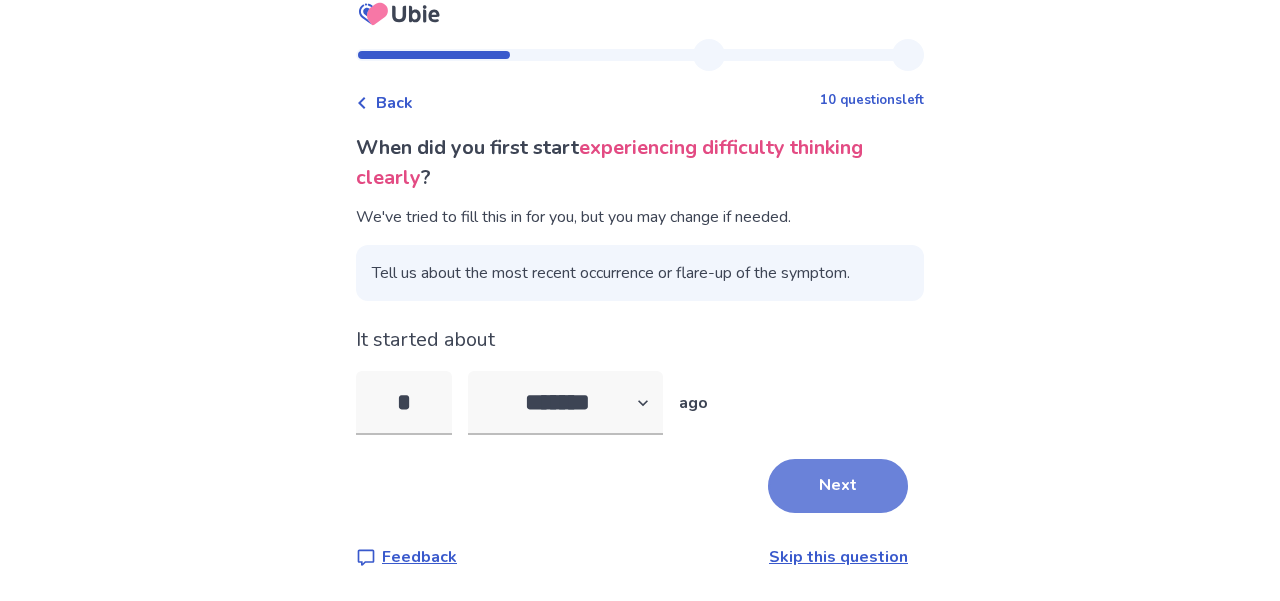 click on "Next" at bounding box center [838, 486] 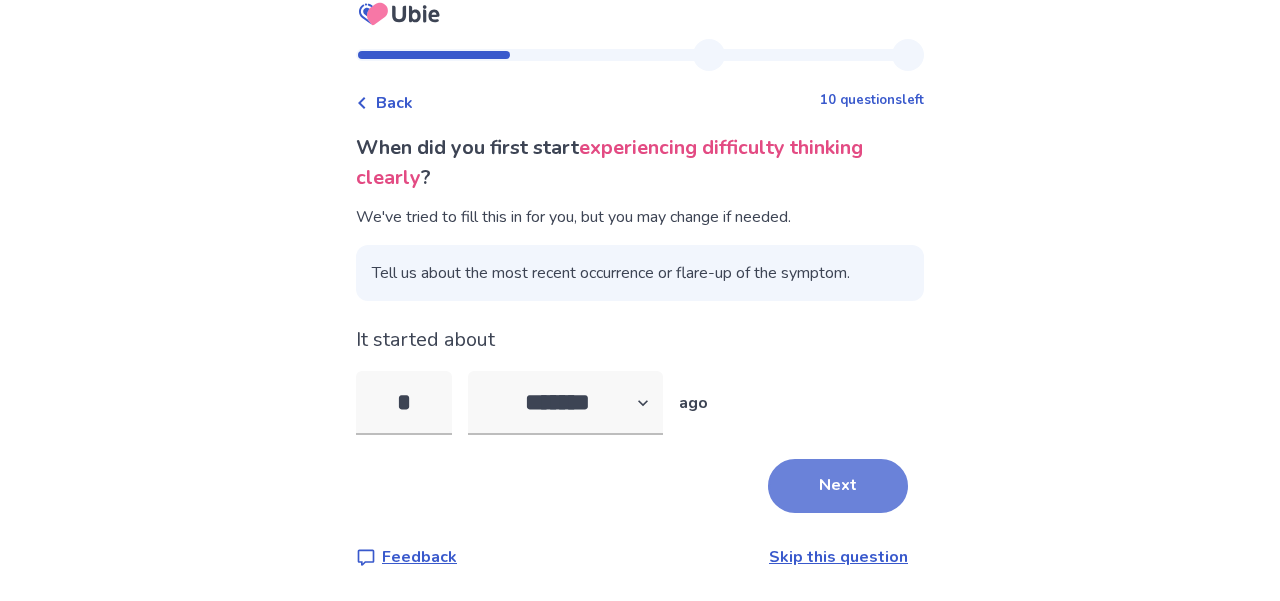 scroll, scrollTop: 0, scrollLeft: 0, axis: both 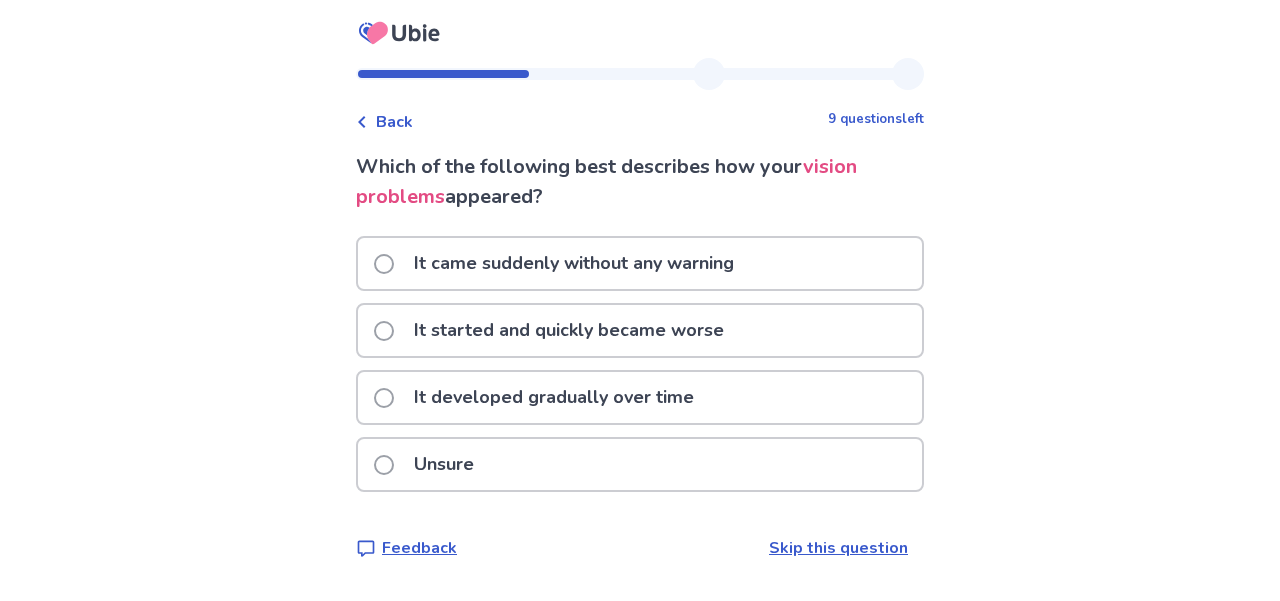 click on "It came suddenly without any warning" at bounding box center [574, 263] 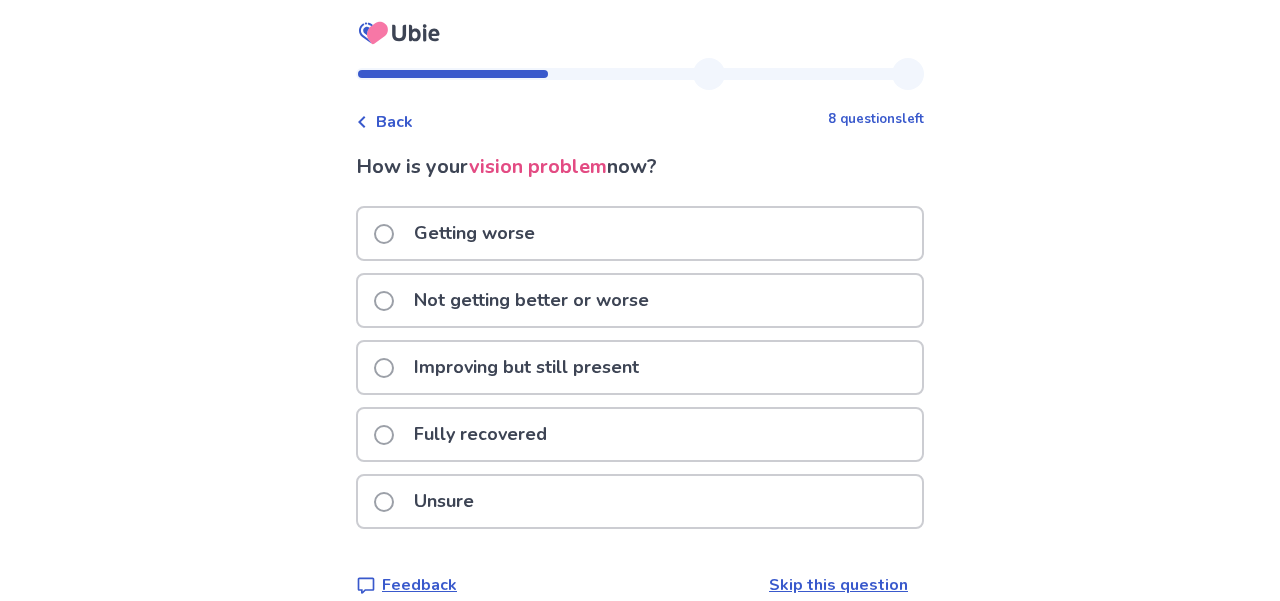 scroll, scrollTop: 28, scrollLeft: 0, axis: vertical 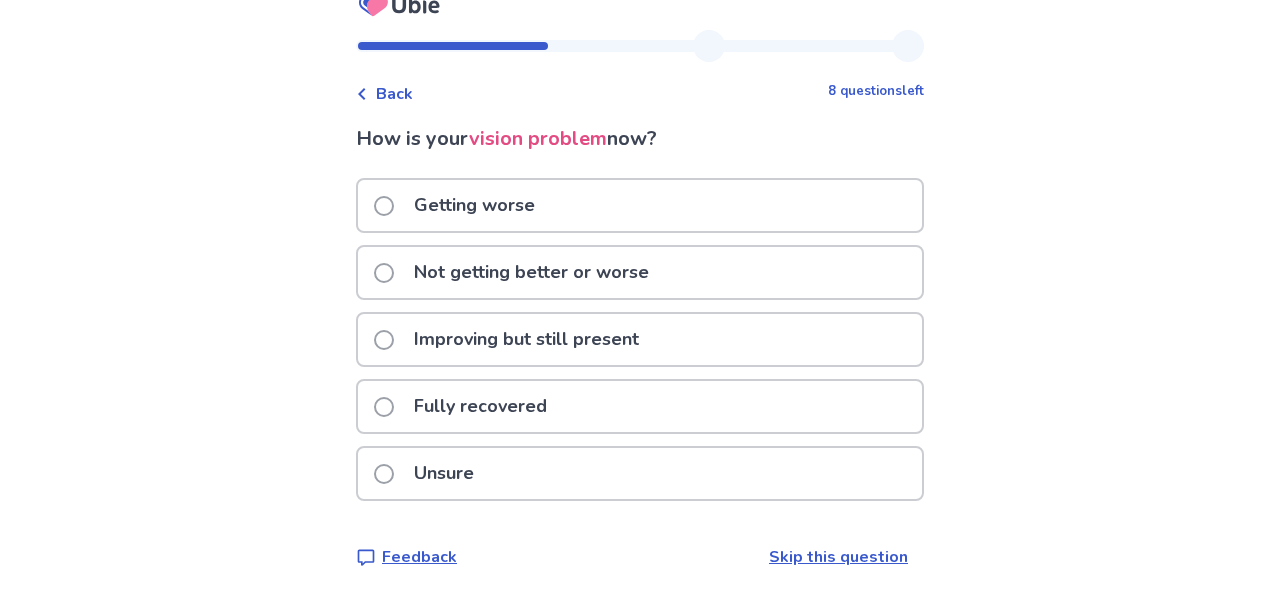 click on "Fully recovered" at bounding box center [640, 406] 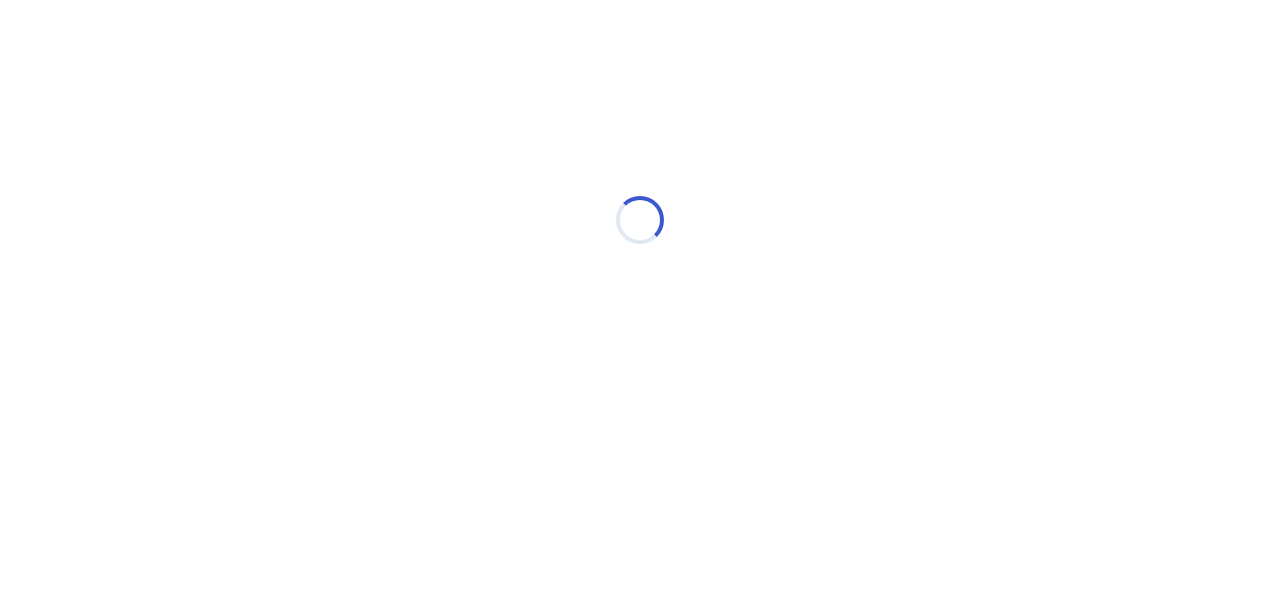 scroll, scrollTop: 0, scrollLeft: 0, axis: both 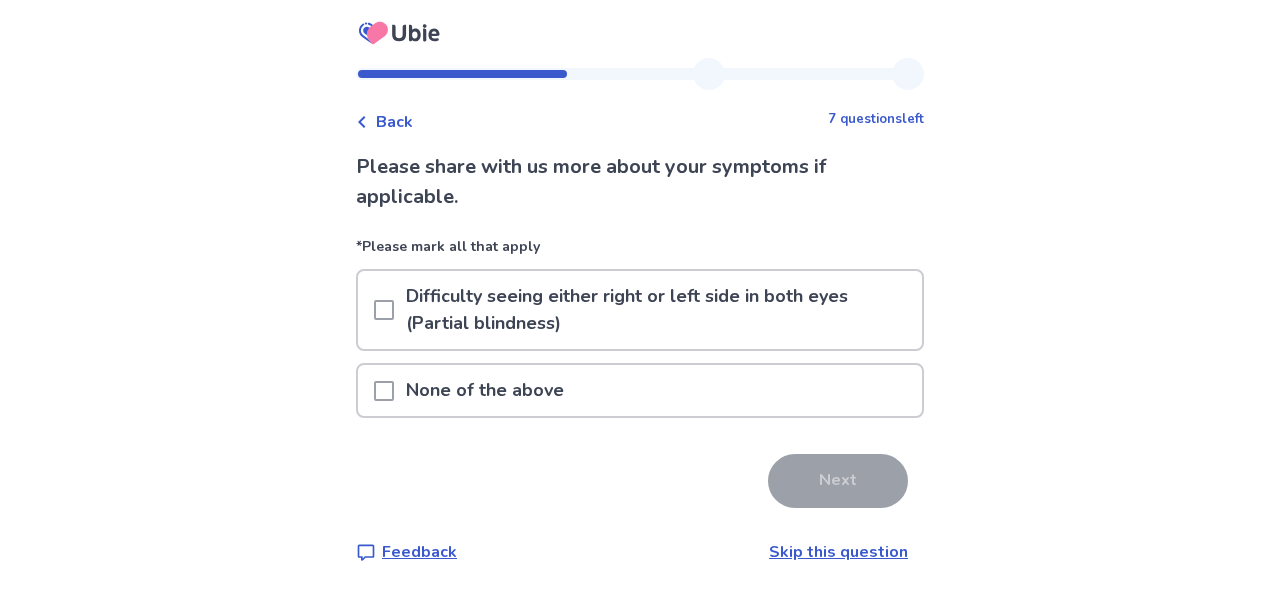 click on "None of the above" at bounding box center (640, 390) 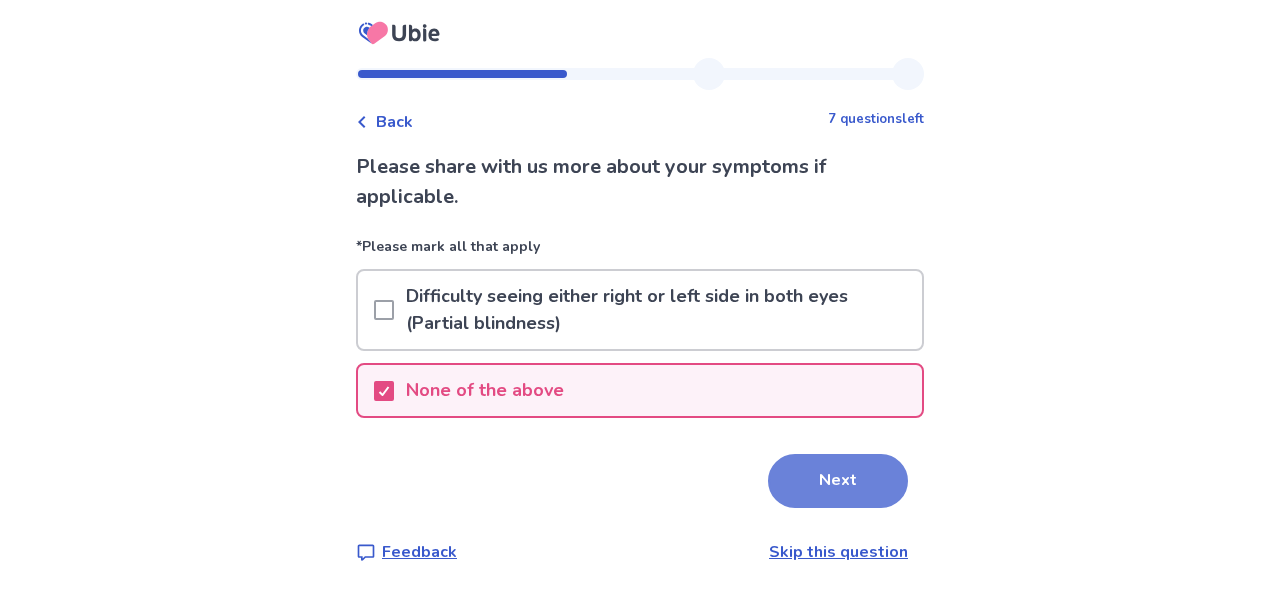 click on "Next" at bounding box center [838, 481] 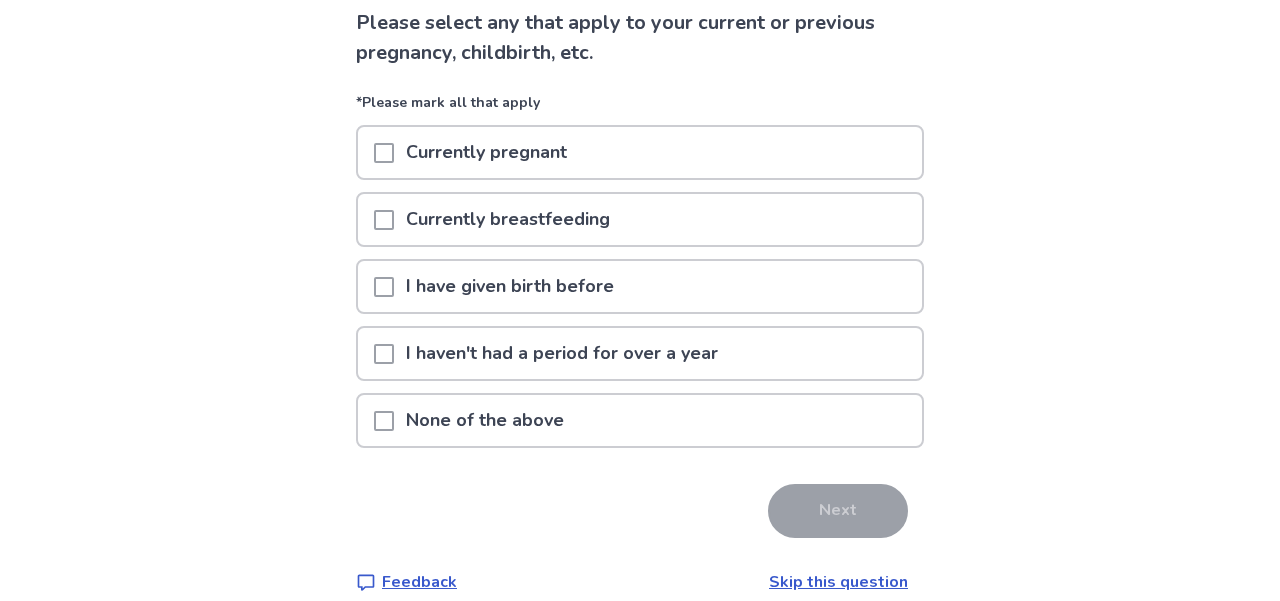 scroll, scrollTop: 145, scrollLeft: 0, axis: vertical 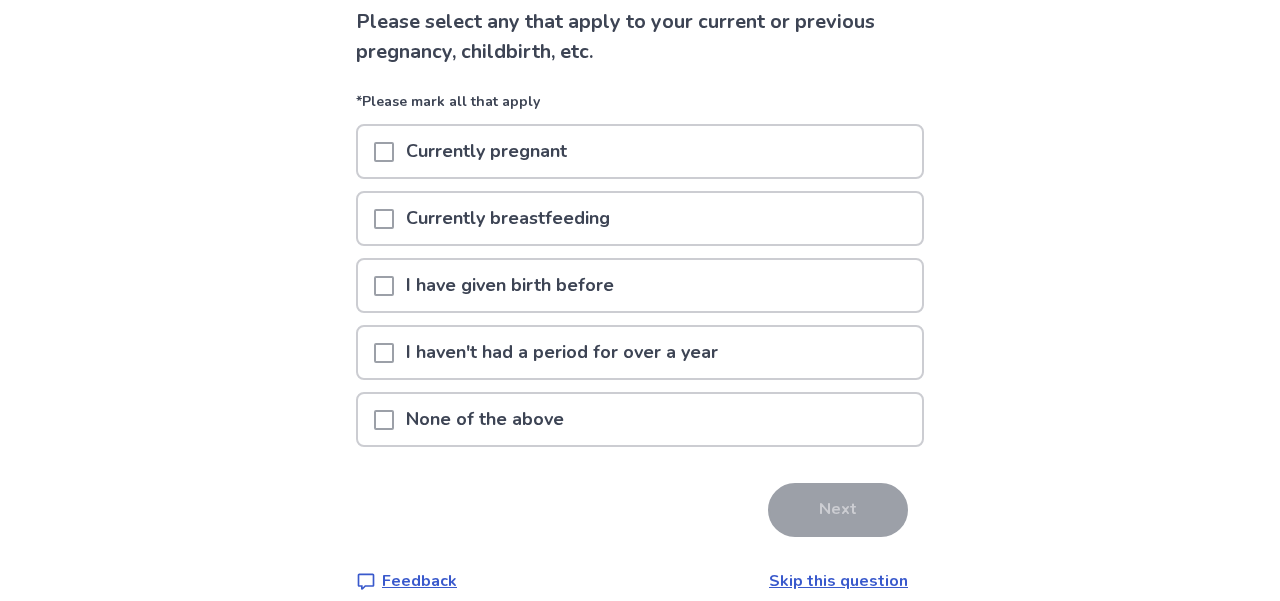 click on "None of the above" at bounding box center [640, 419] 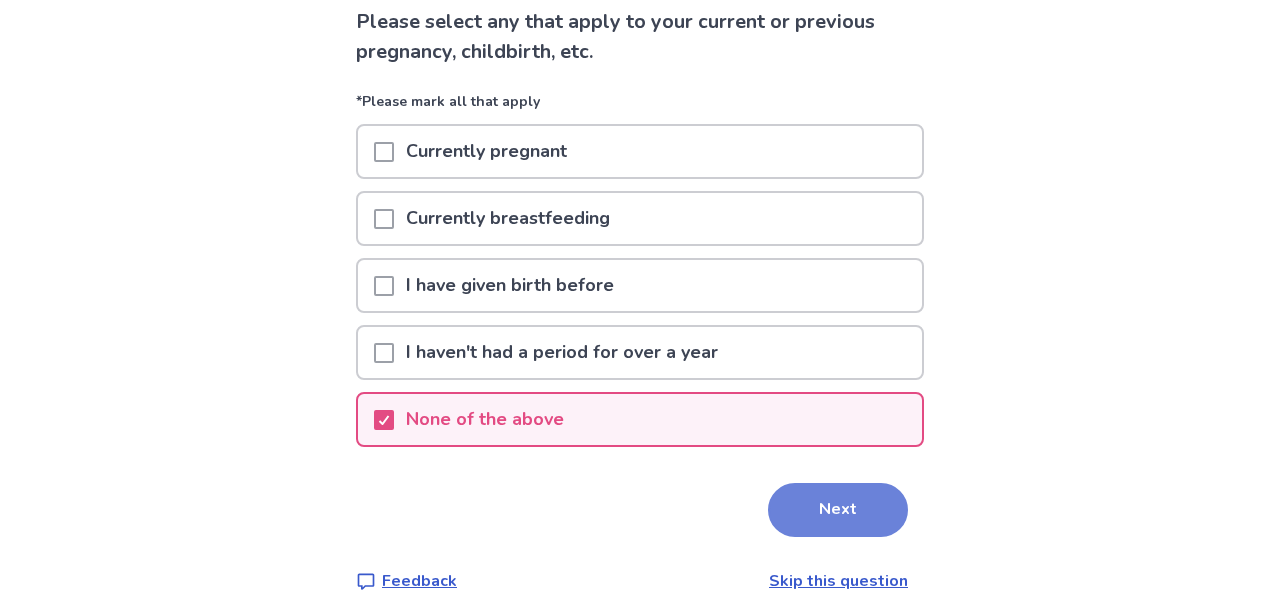click on "Next" at bounding box center [838, 510] 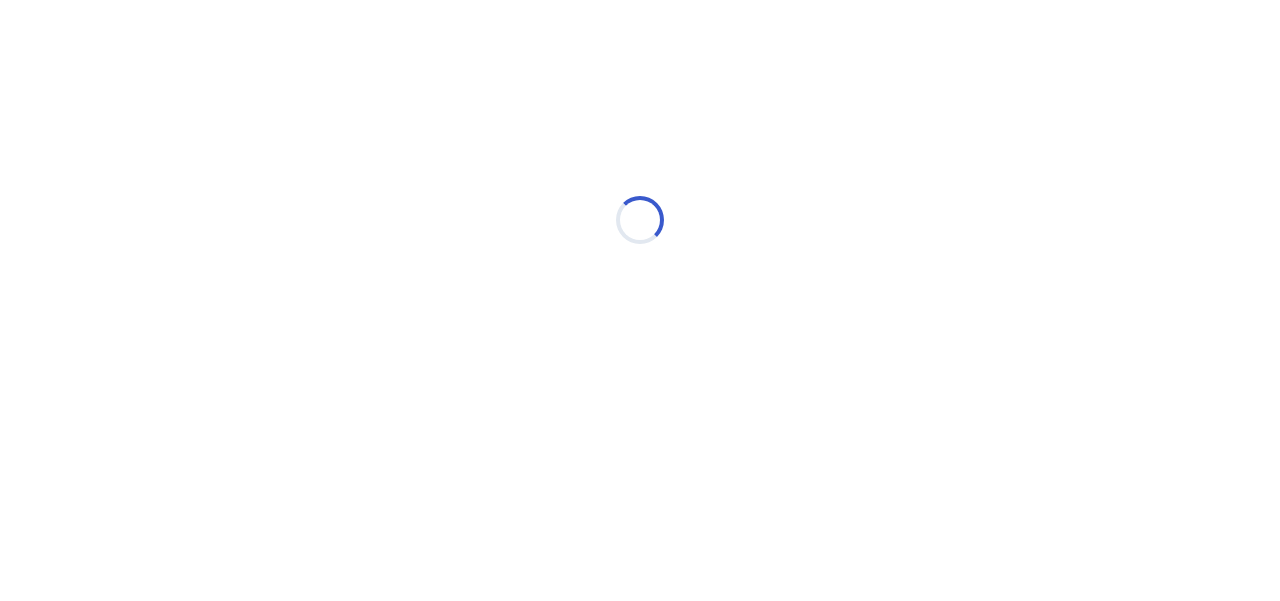 scroll, scrollTop: 0, scrollLeft: 0, axis: both 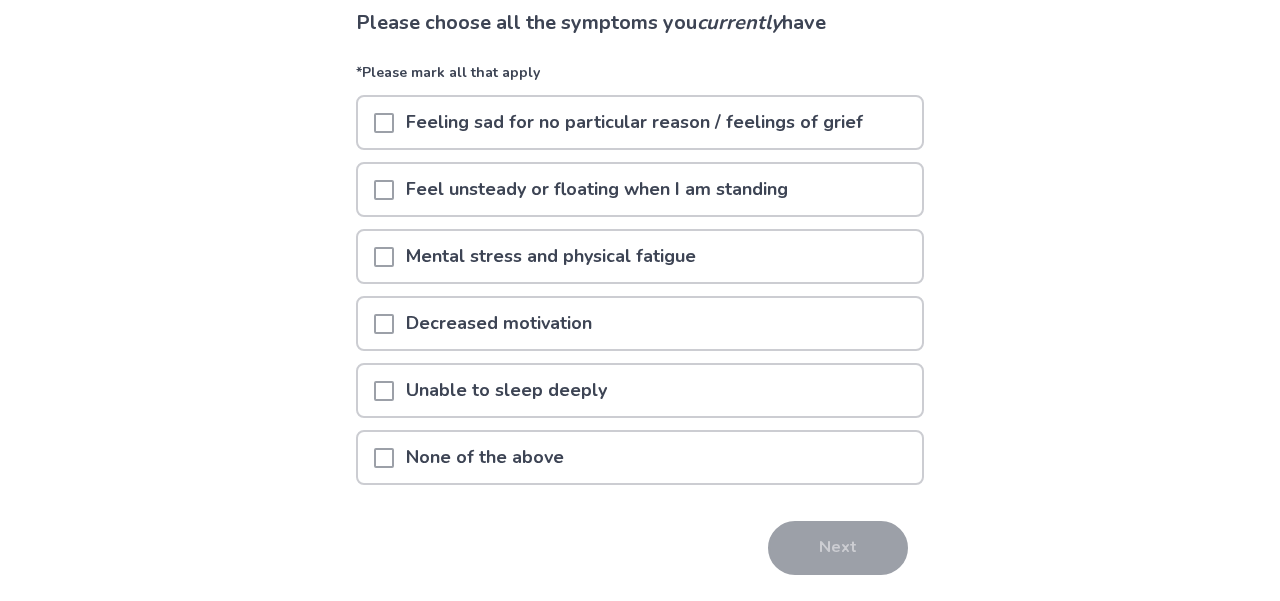 click on "Mental stress and physical fatigue" at bounding box center [640, 256] 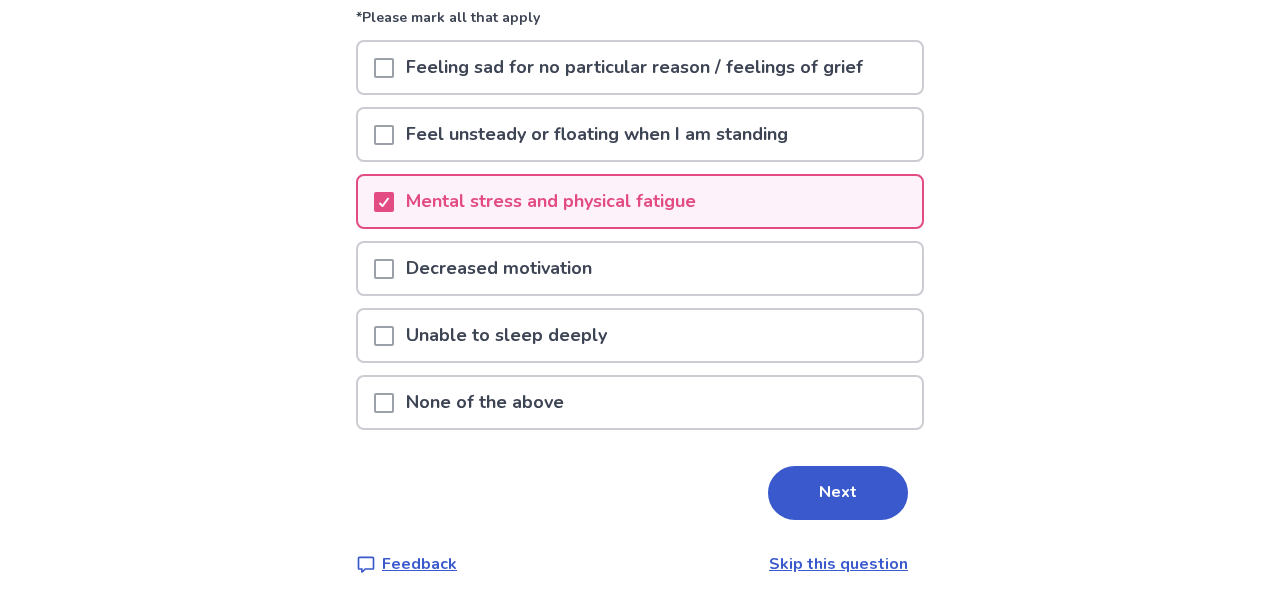scroll, scrollTop: 206, scrollLeft: 0, axis: vertical 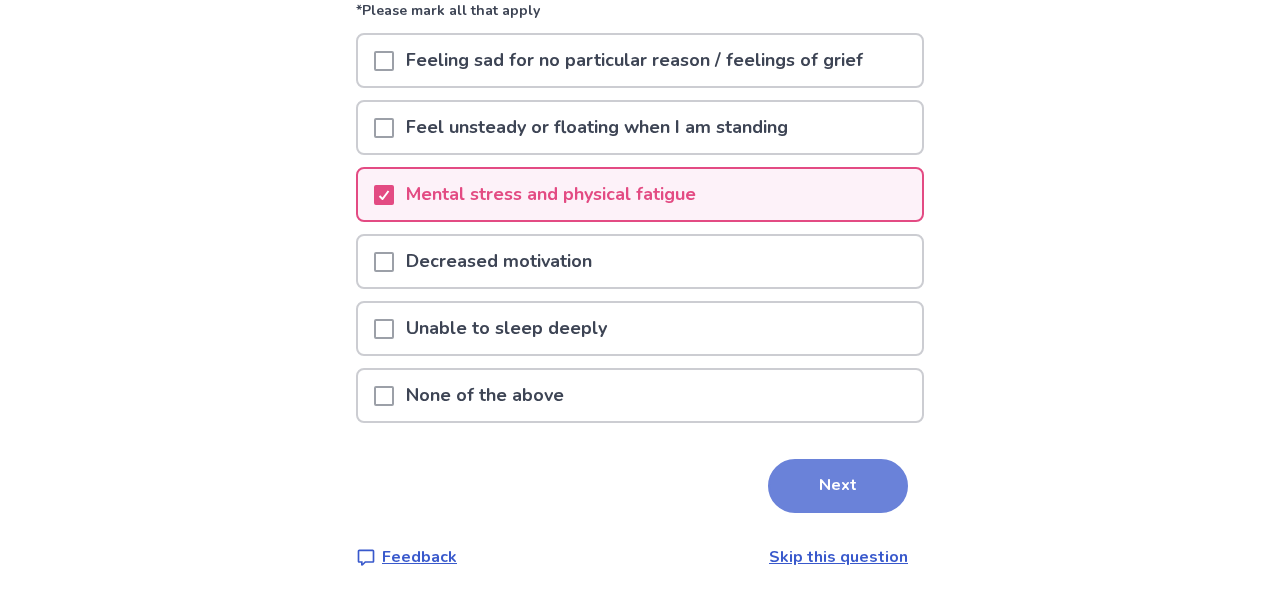 click on "Next" at bounding box center [838, 486] 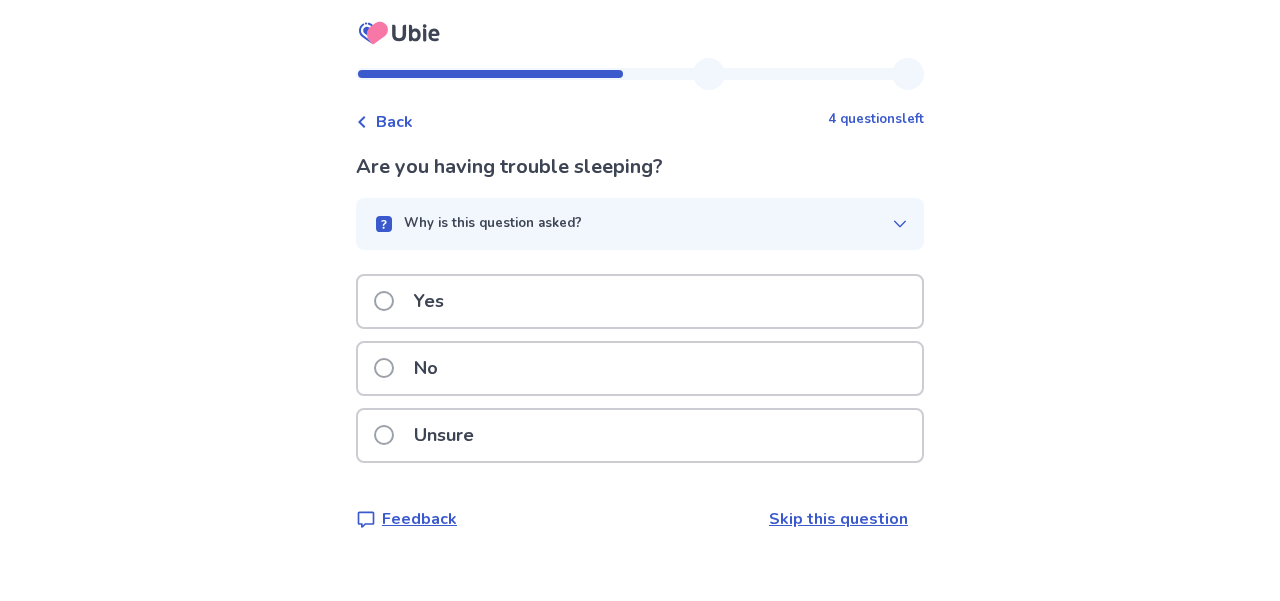click on "No" at bounding box center (640, 368) 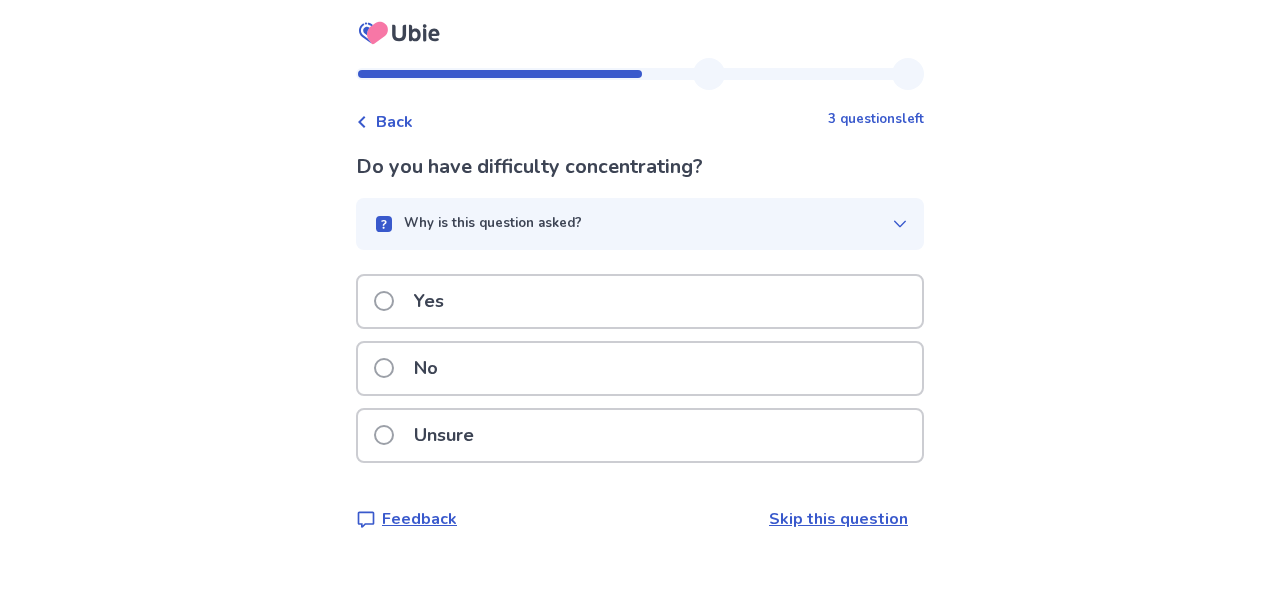 click on "Yes" at bounding box center [640, 301] 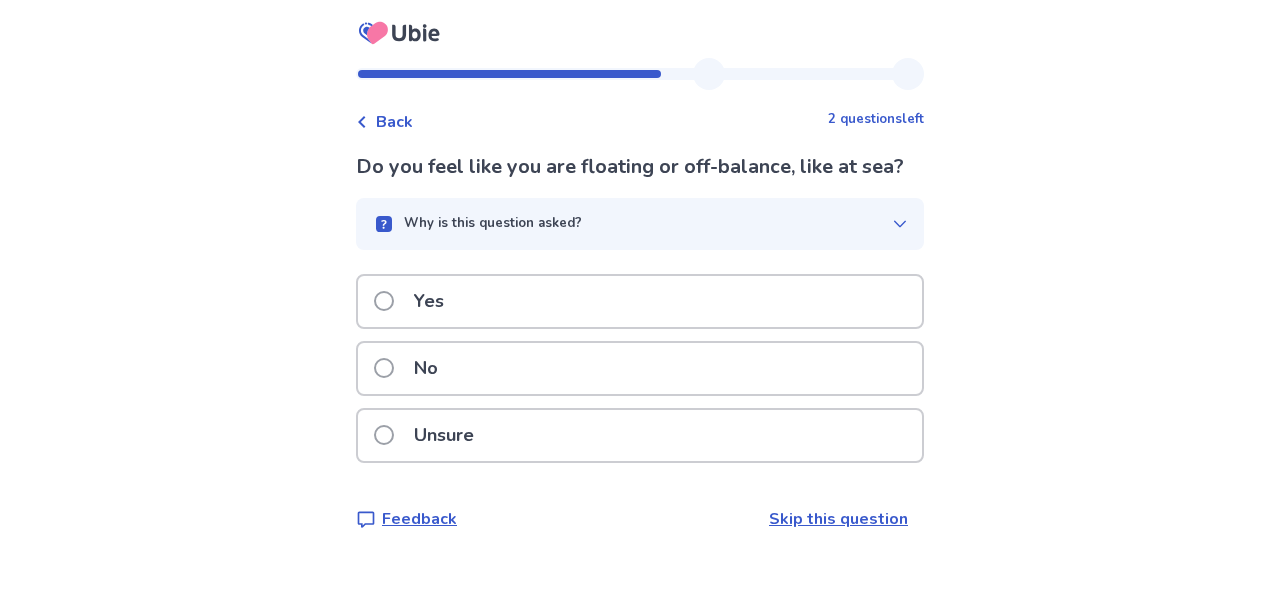 click on "Unsure" at bounding box center [640, 435] 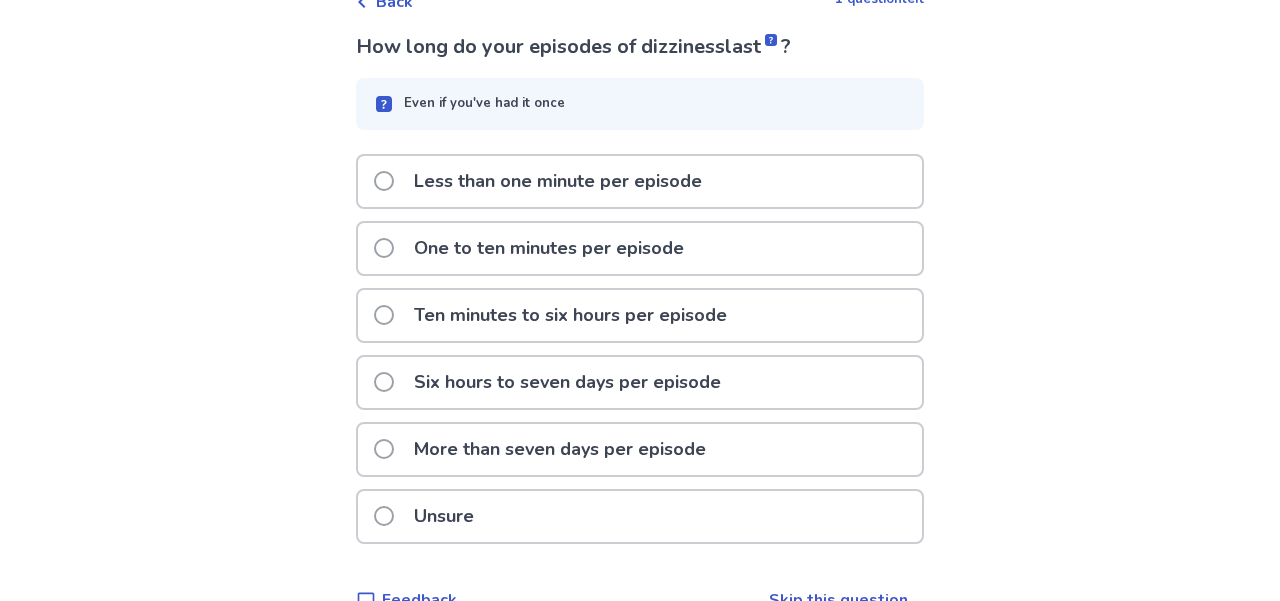 scroll, scrollTop: 125, scrollLeft: 0, axis: vertical 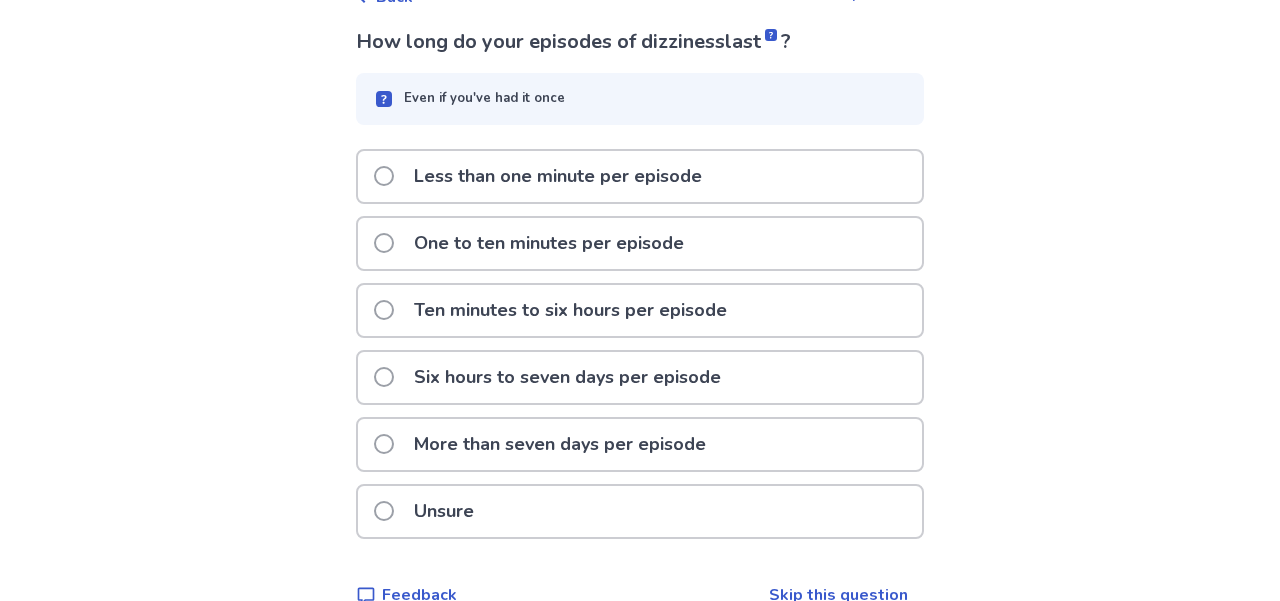 click on "Less than one minute per episode" at bounding box center [640, 176] 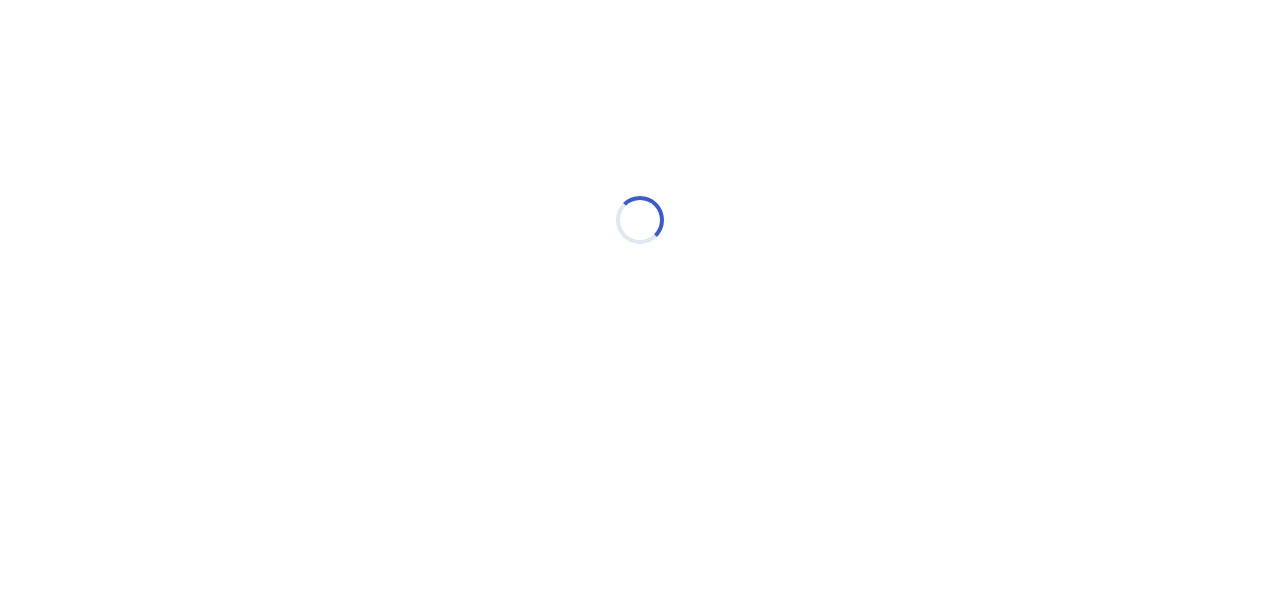 scroll, scrollTop: 0, scrollLeft: 0, axis: both 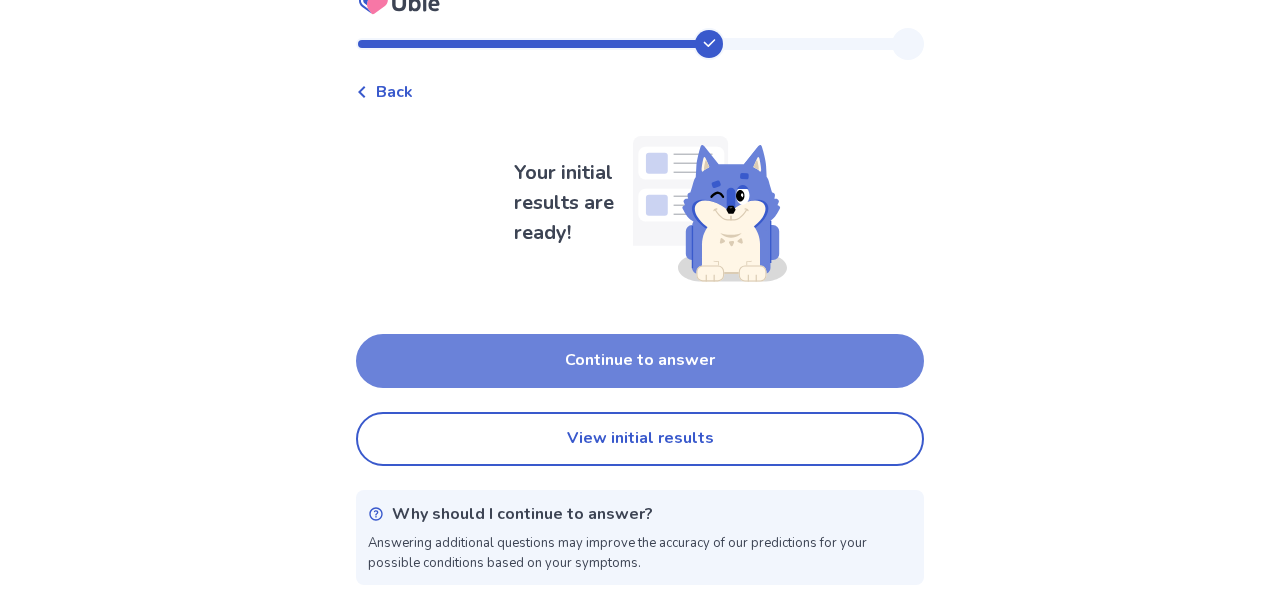 click on "Continue to answer" at bounding box center (640, 361) 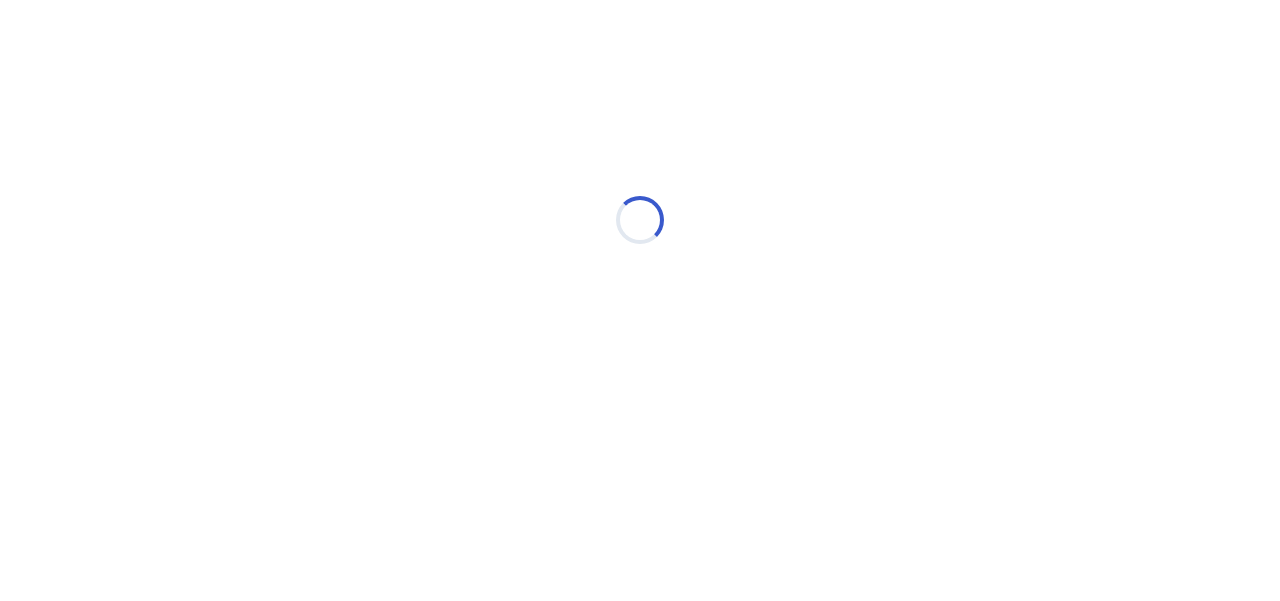 scroll, scrollTop: 0, scrollLeft: 0, axis: both 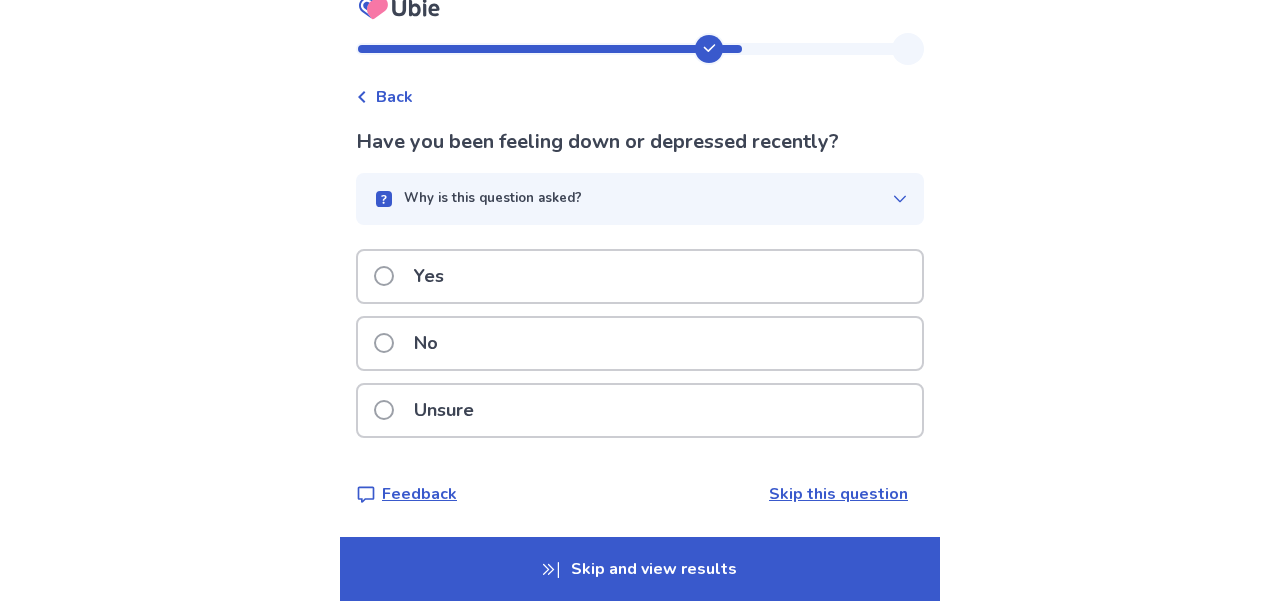 click on "Unsure" at bounding box center [640, 410] 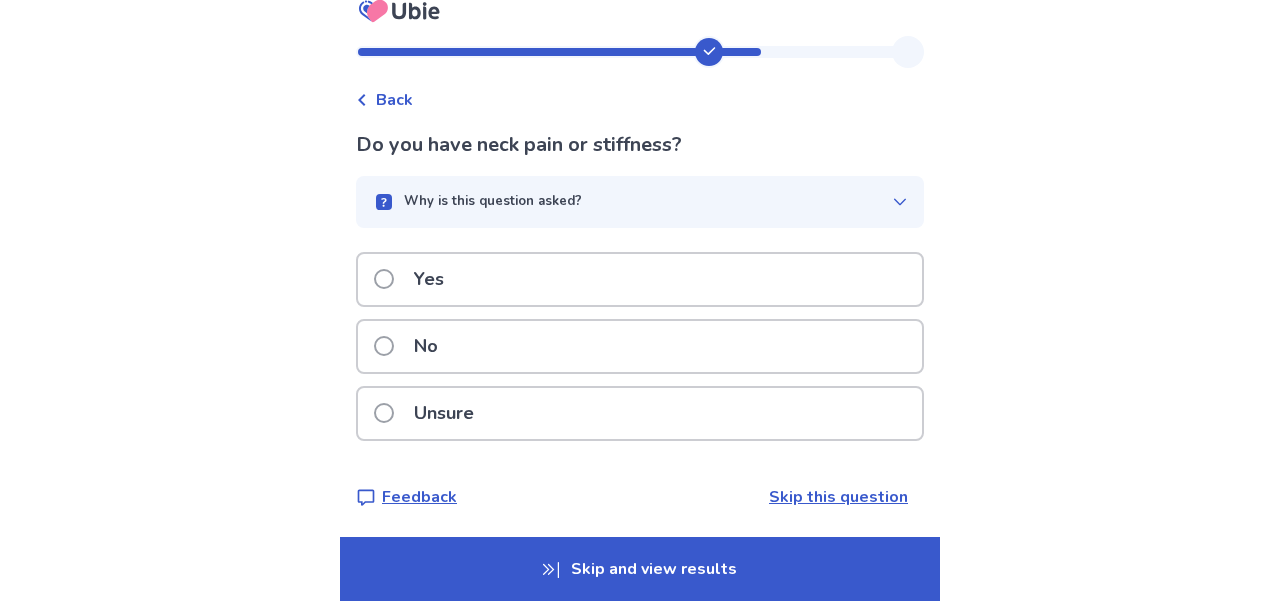 scroll, scrollTop: 25, scrollLeft: 0, axis: vertical 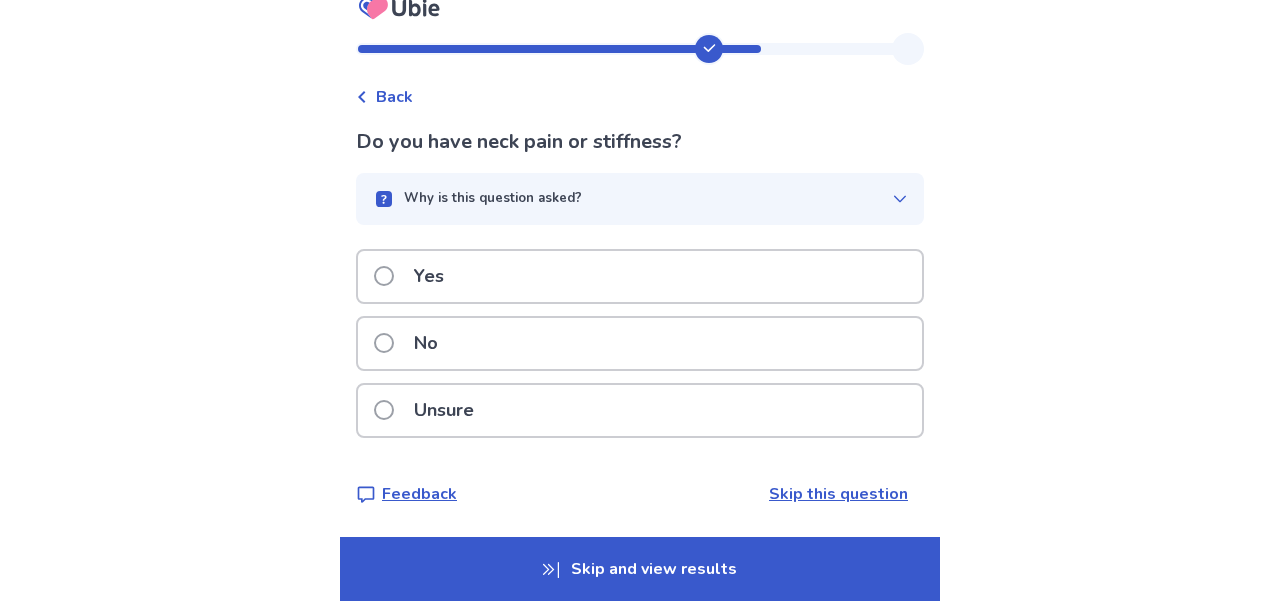 click on "Unsure" at bounding box center (640, 410) 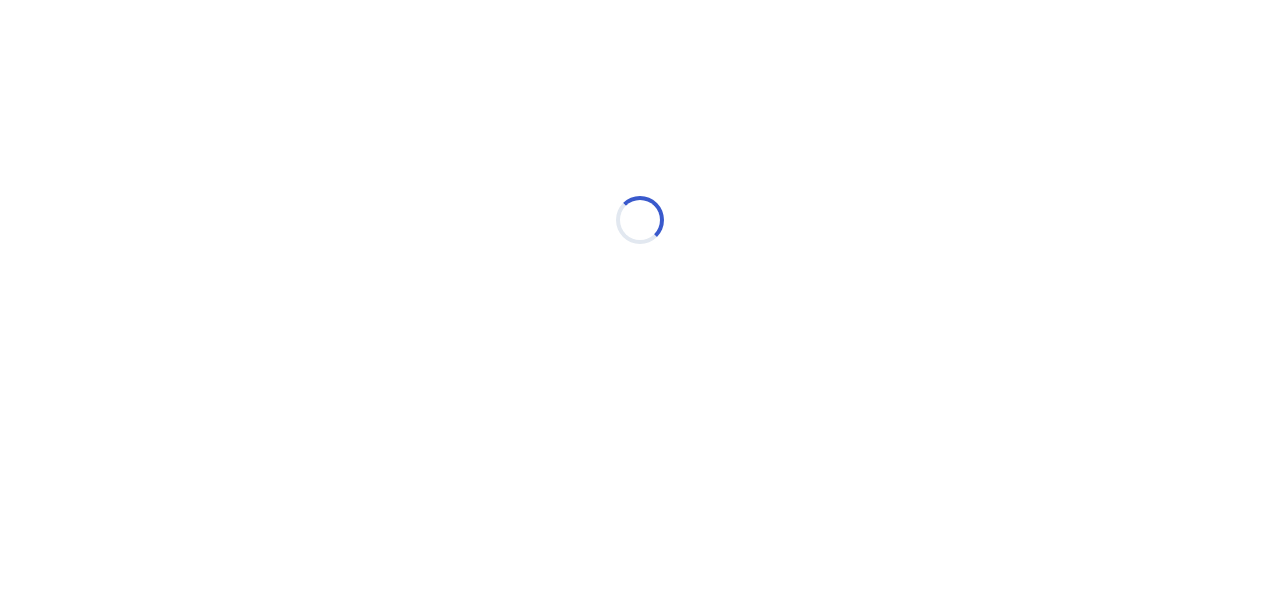 scroll, scrollTop: 0, scrollLeft: 0, axis: both 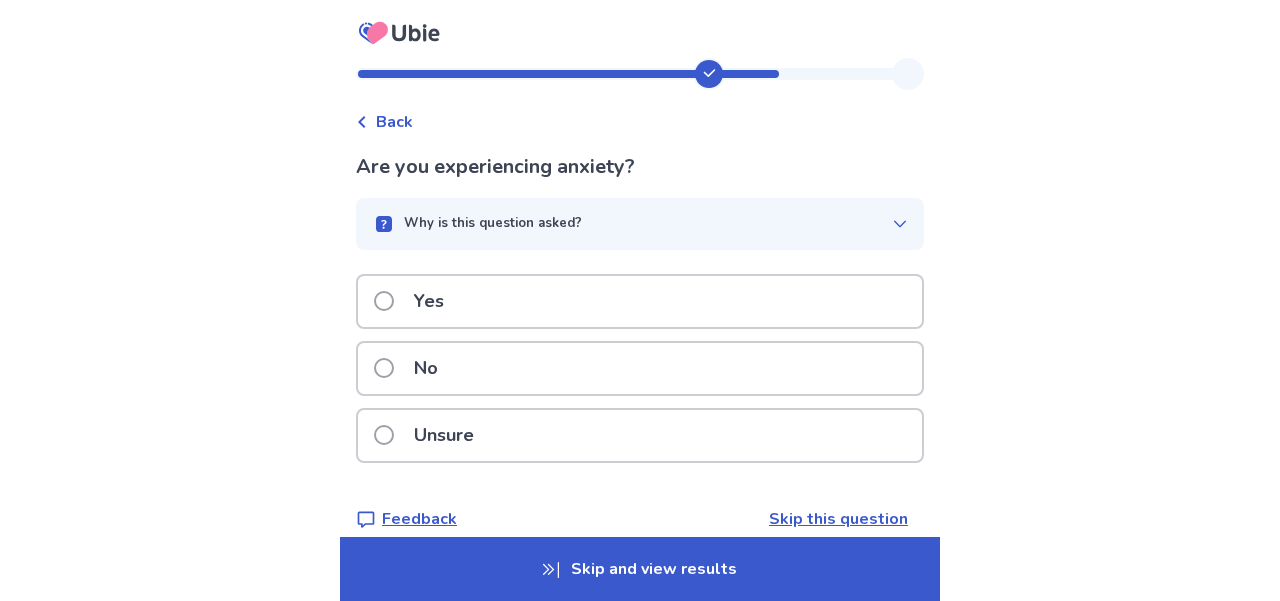 click on "Yes" at bounding box center (640, 301) 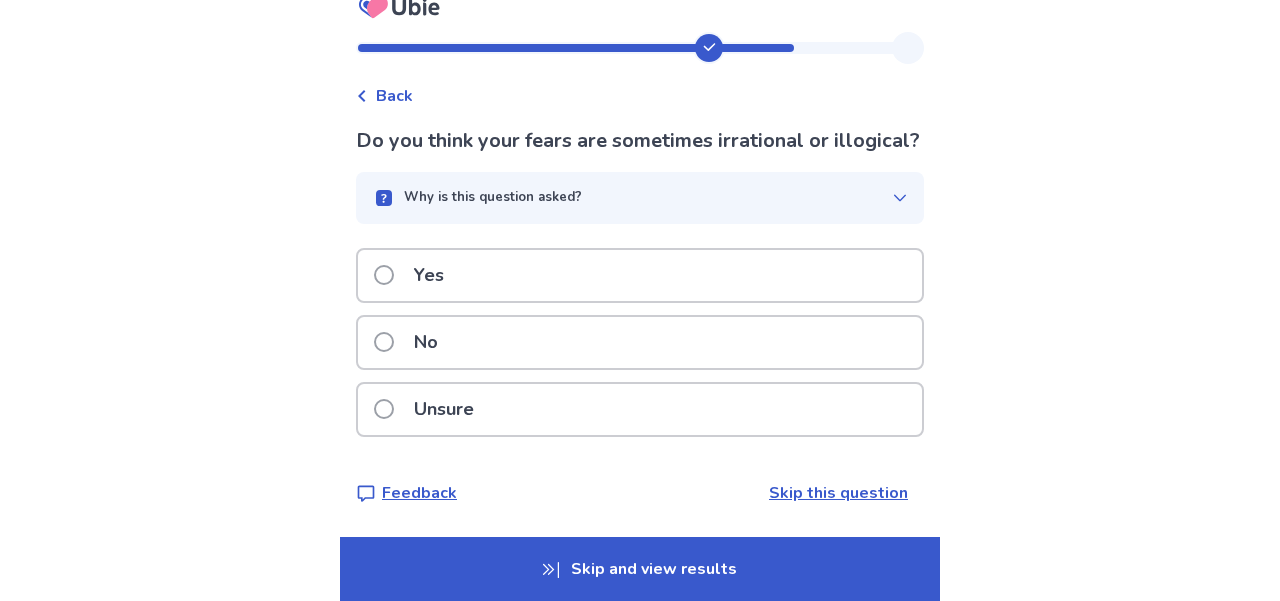 scroll, scrollTop: 55, scrollLeft: 0, axis: vertical 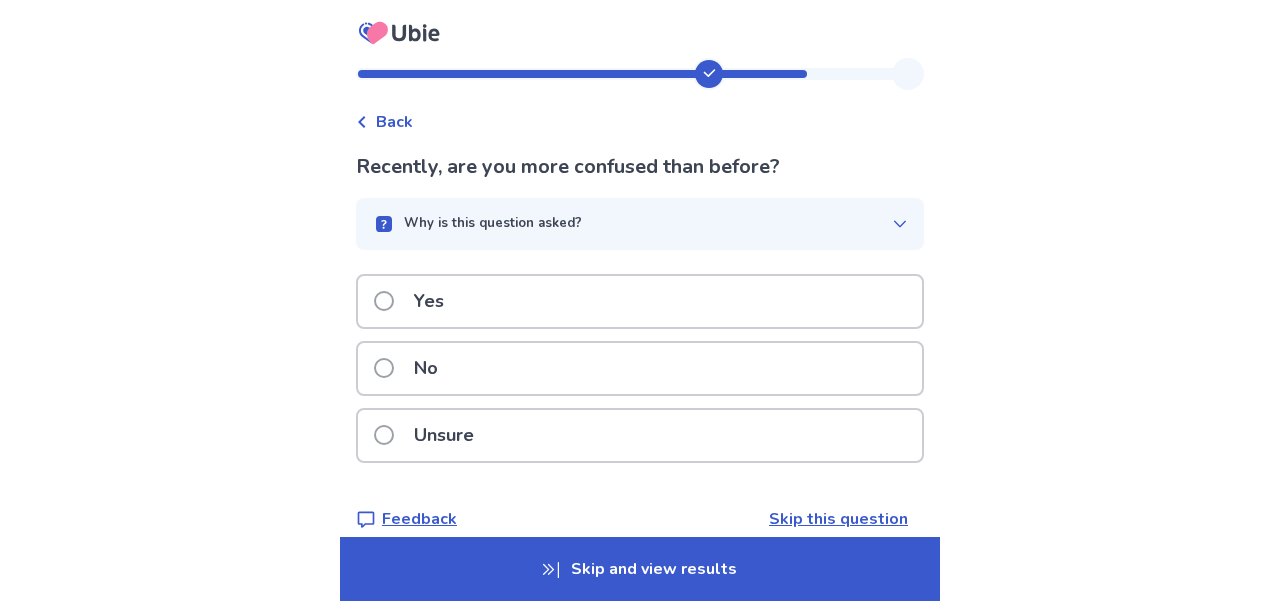 click on "Yes" at bounding box center [640, 301] 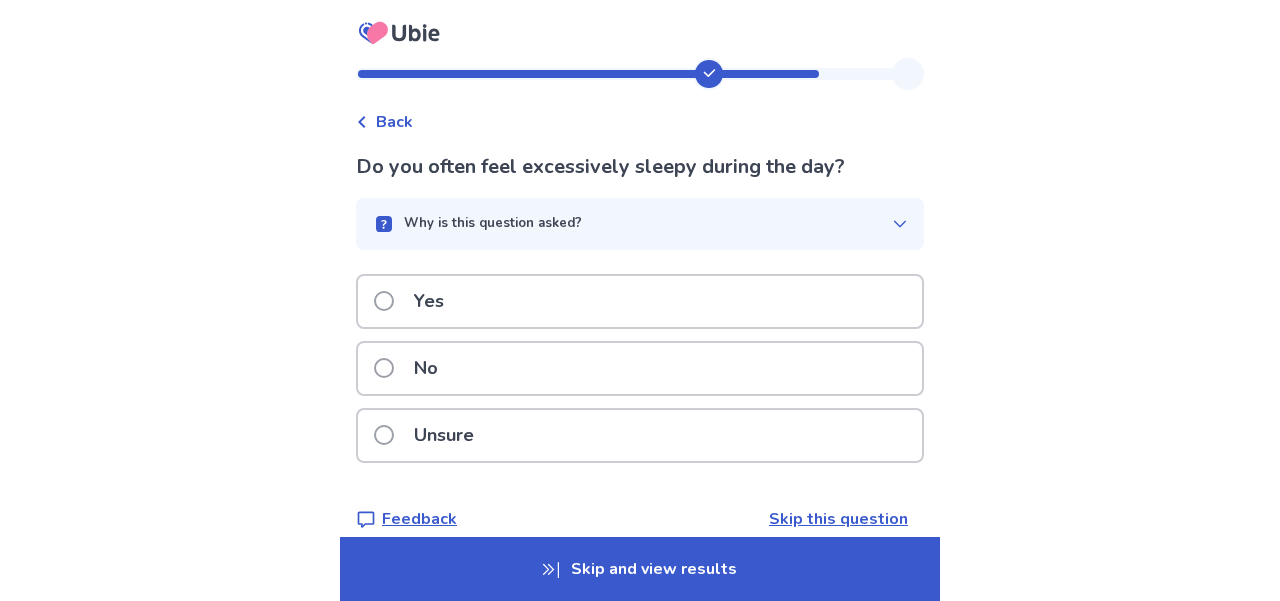 scroll, scrollTop: 25, scrollLeft: 0, axis: vertical 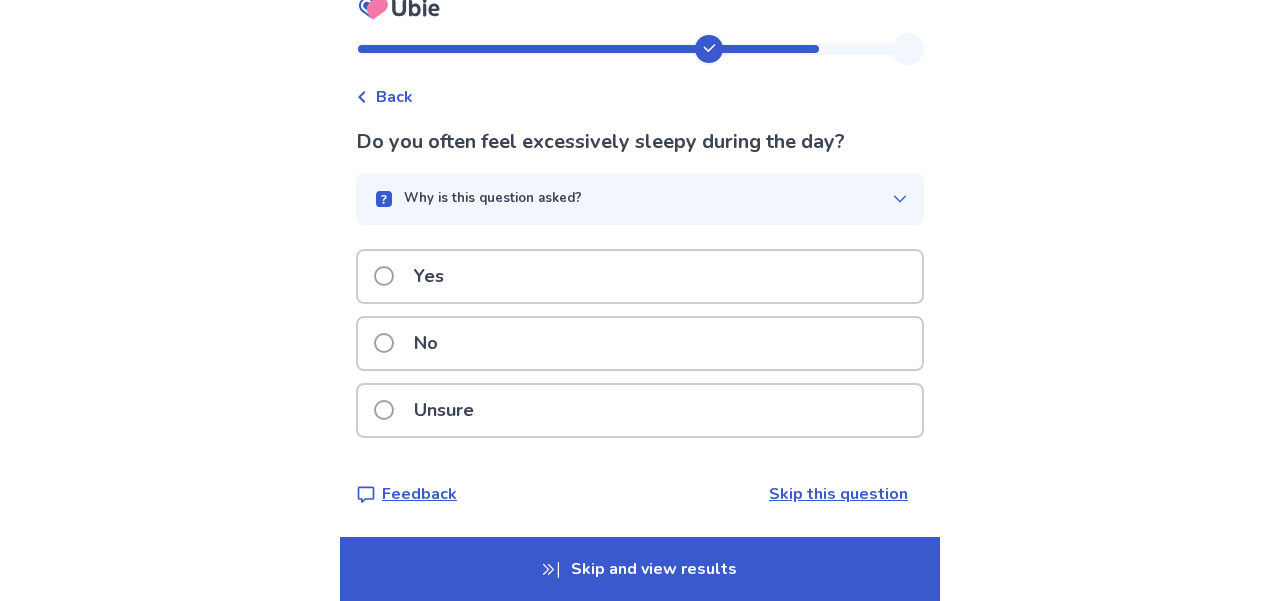 click on "Back" at bounding box center [394, 97] 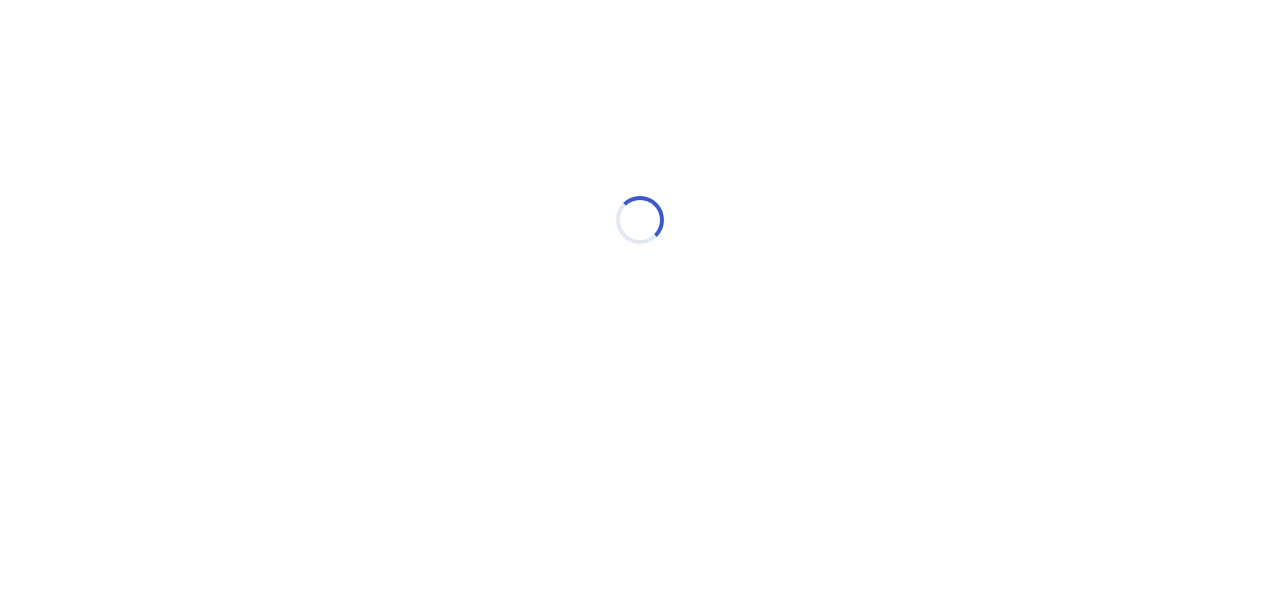 scroll, scrollTop: 0, scrollLeft: 0, axis: both 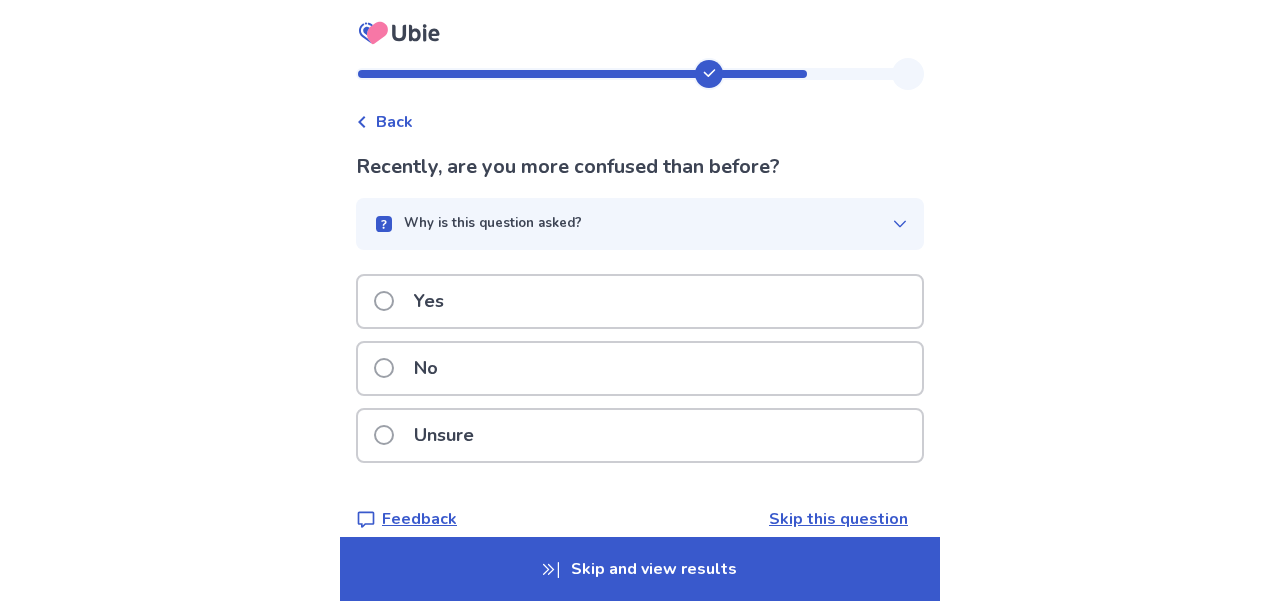 click on "Unsure" at bounding box center [640, 435] 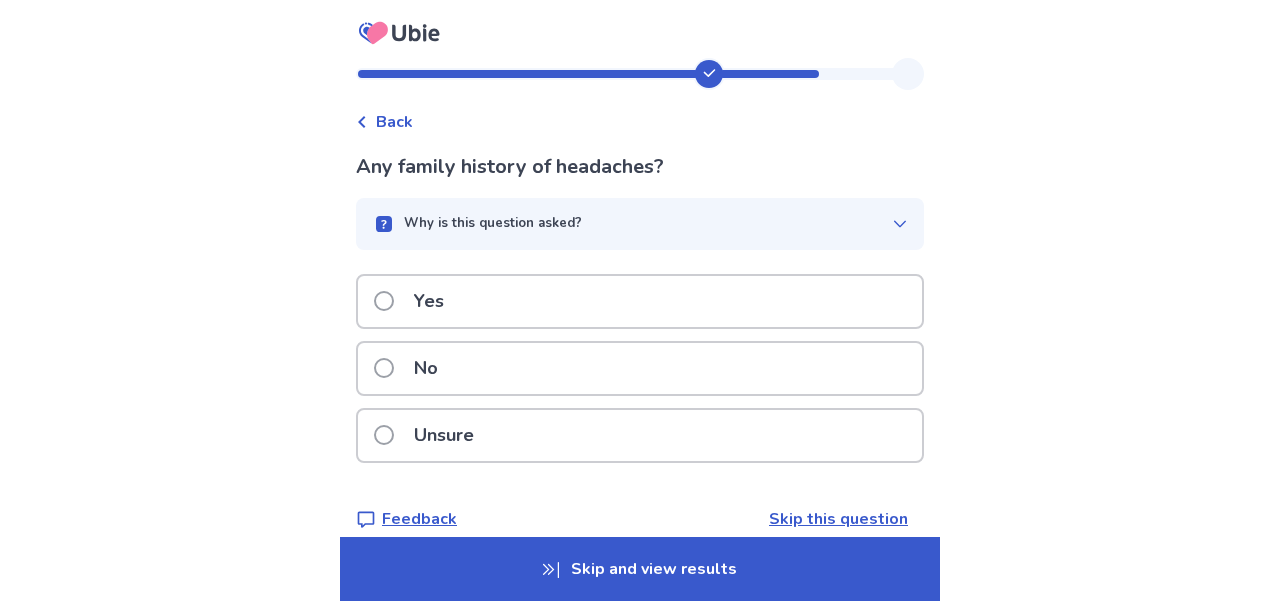 click on "No" at bounding box center (640, 368) 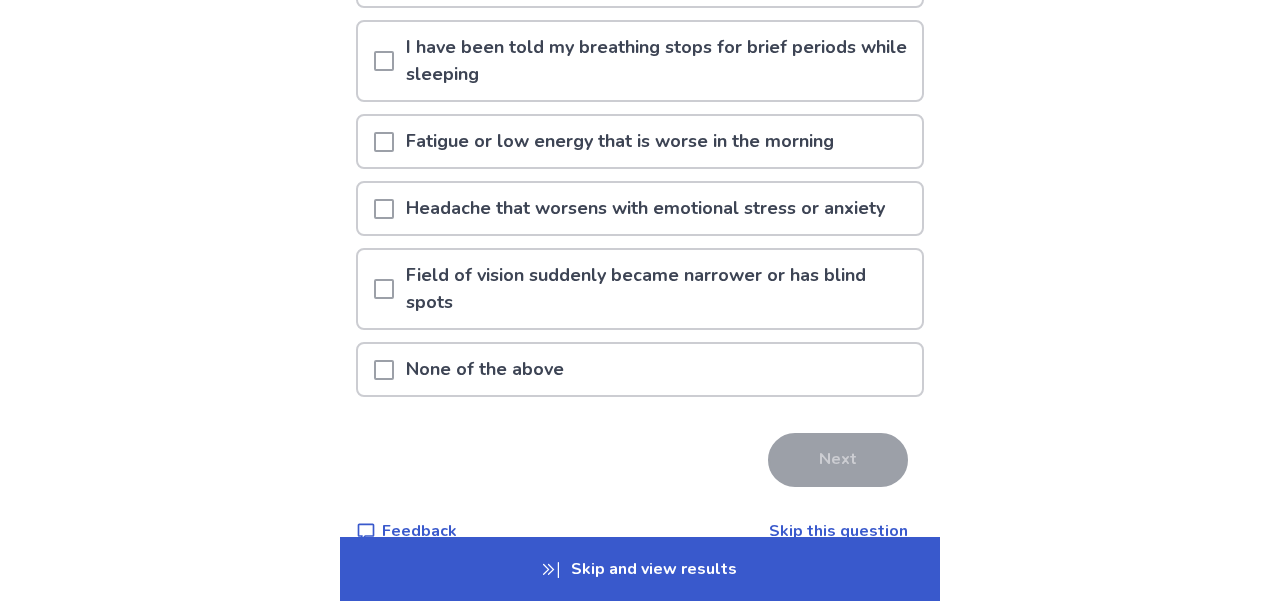 scroll, scrollTop: 292, scrollLeft: 0, axis: vertical 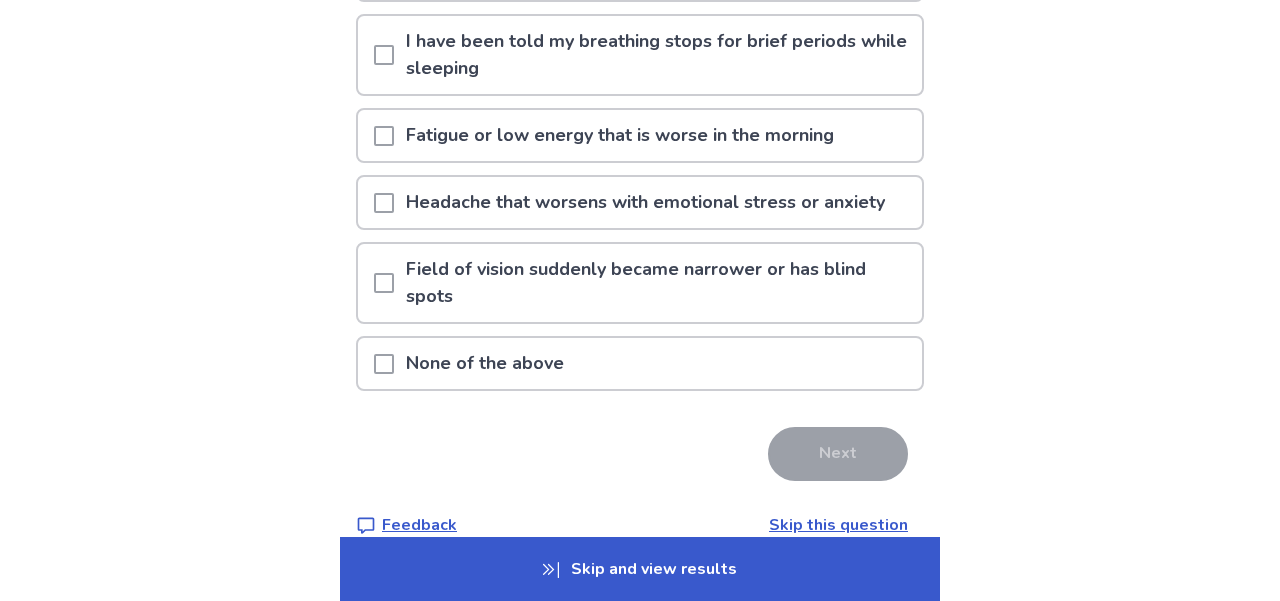 click on "None of the above" at bounding box center (640, 363) 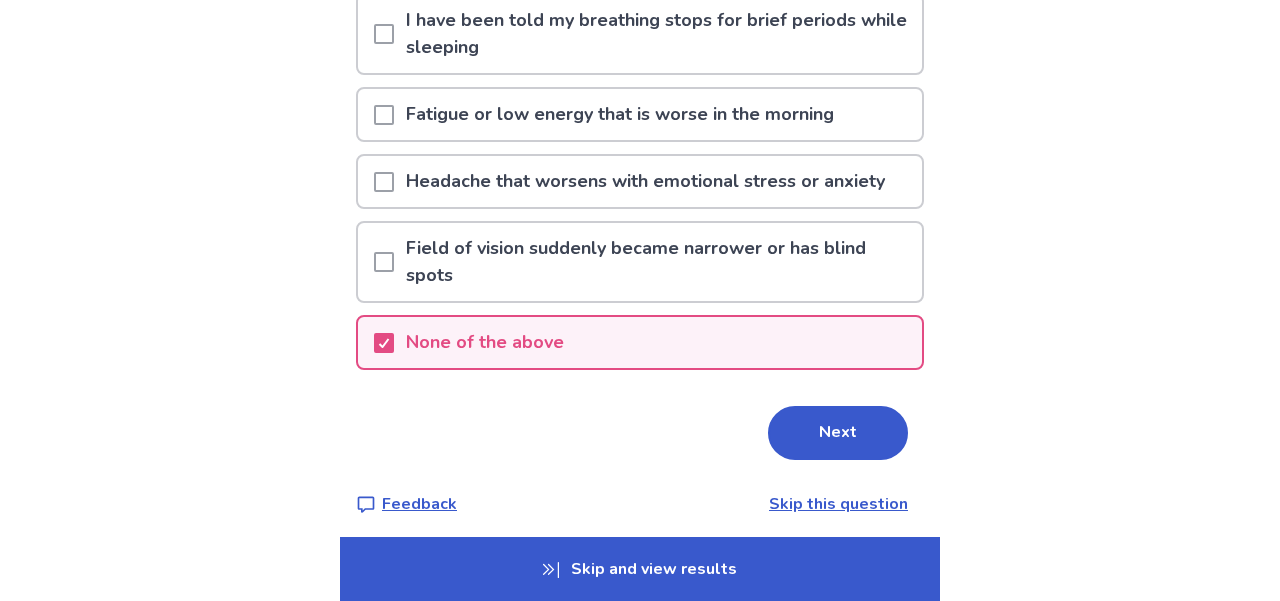 scroll, scrollTop: 324, scrollLeft: 0, axis: vertical 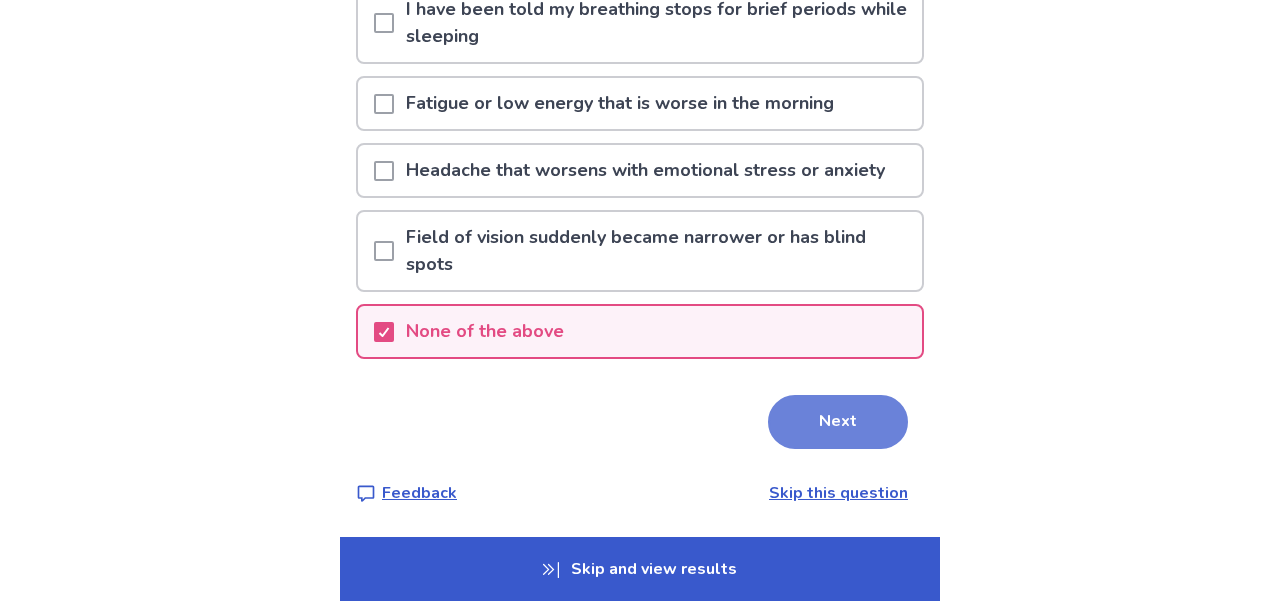 click on "Next" at bounding box center [838, 422] 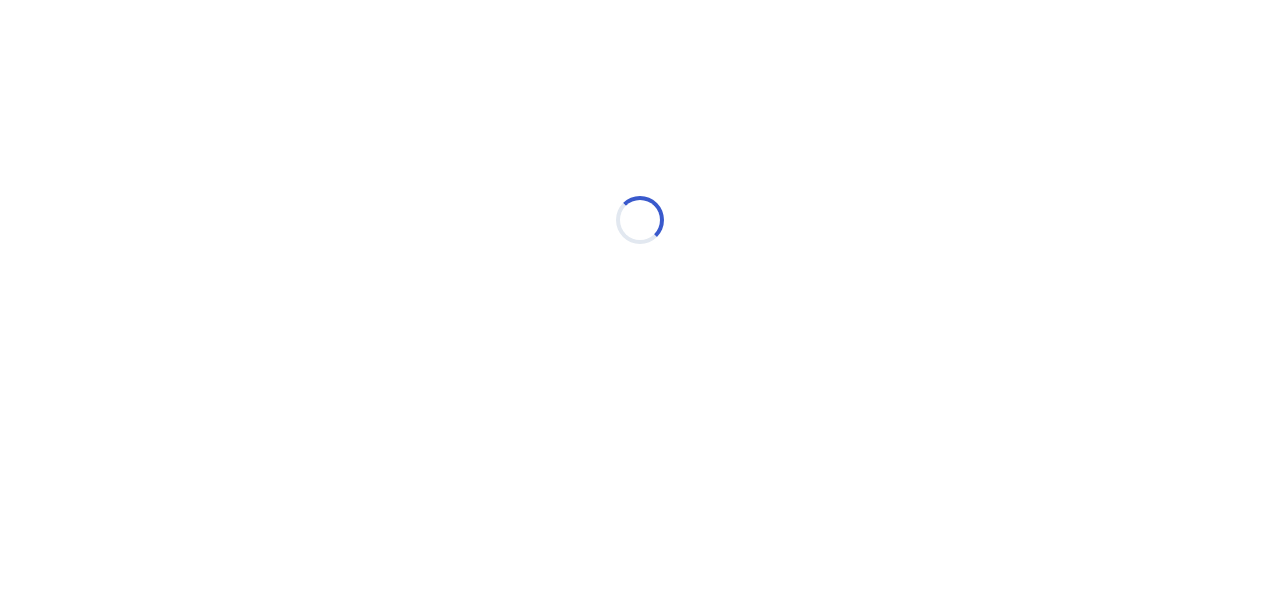 scroll, scrollTop: 0, scrollLeft: 0, axis: both 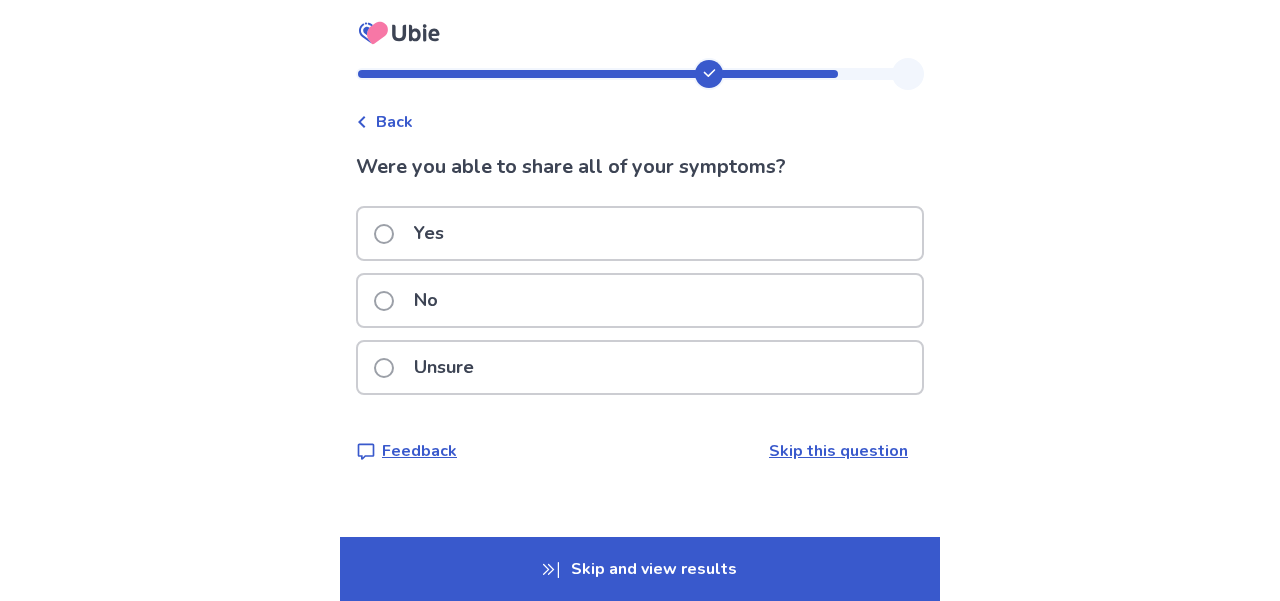 click on "Unsure" at bounding box center (640, 367) 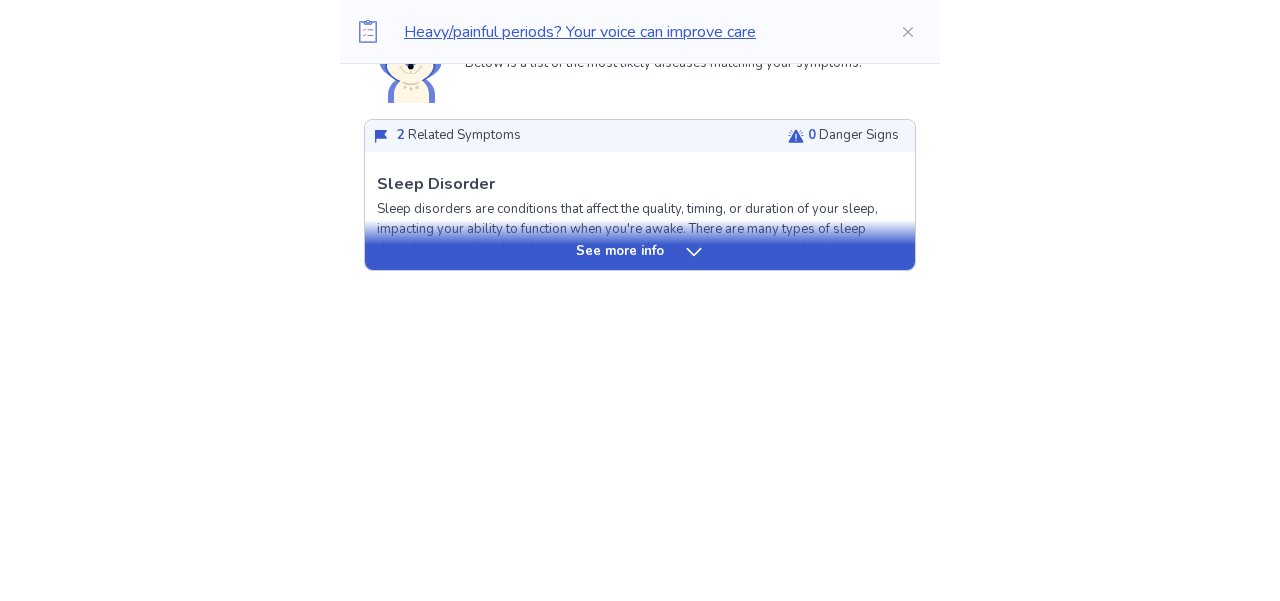 scroll, scrollTop: 644, scrollLeft: 0, axis: vertical 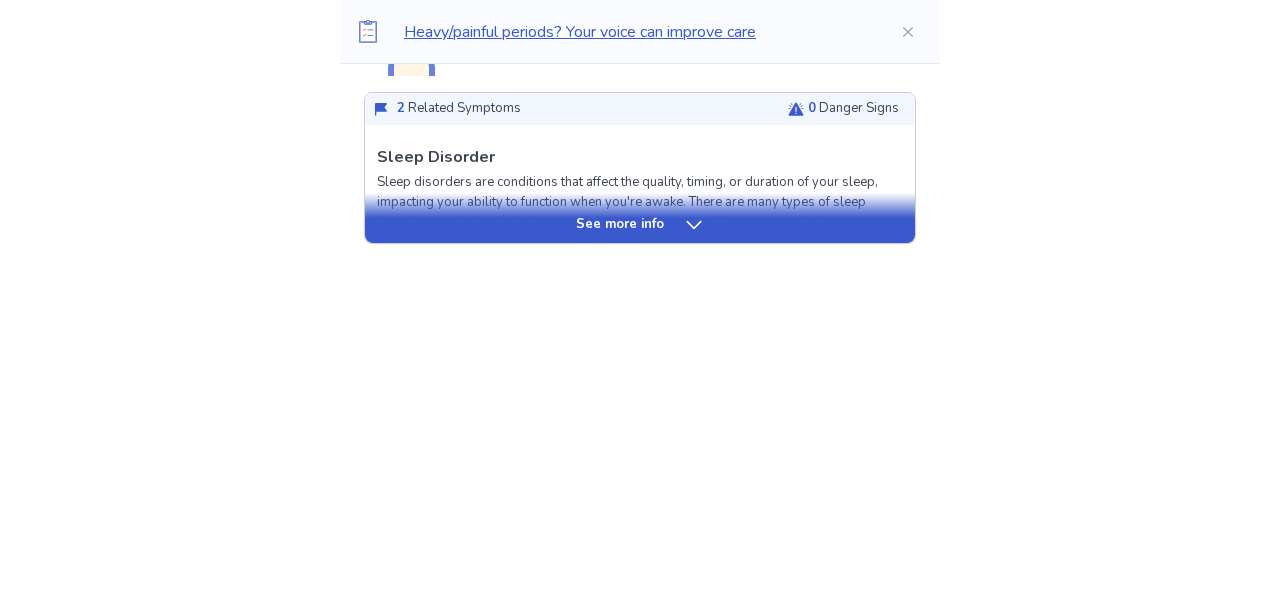 click on "See more info" at bounding box center [640, 225] 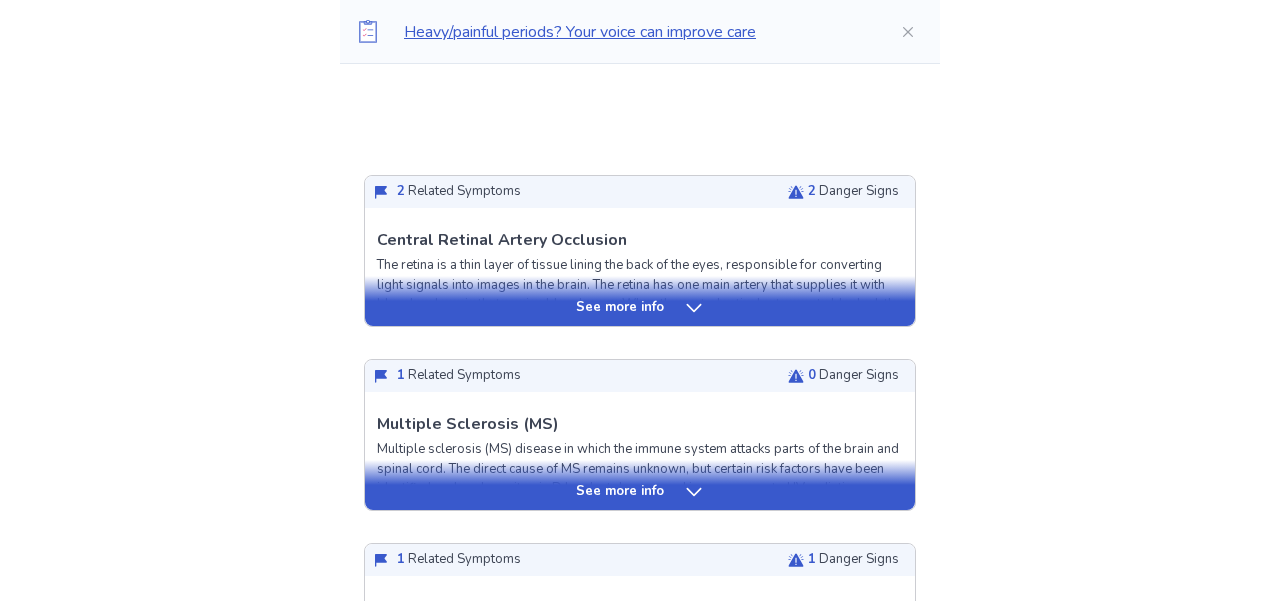 scroll, scrollTop: 2868, scrollLeft: 0, axis: vertical 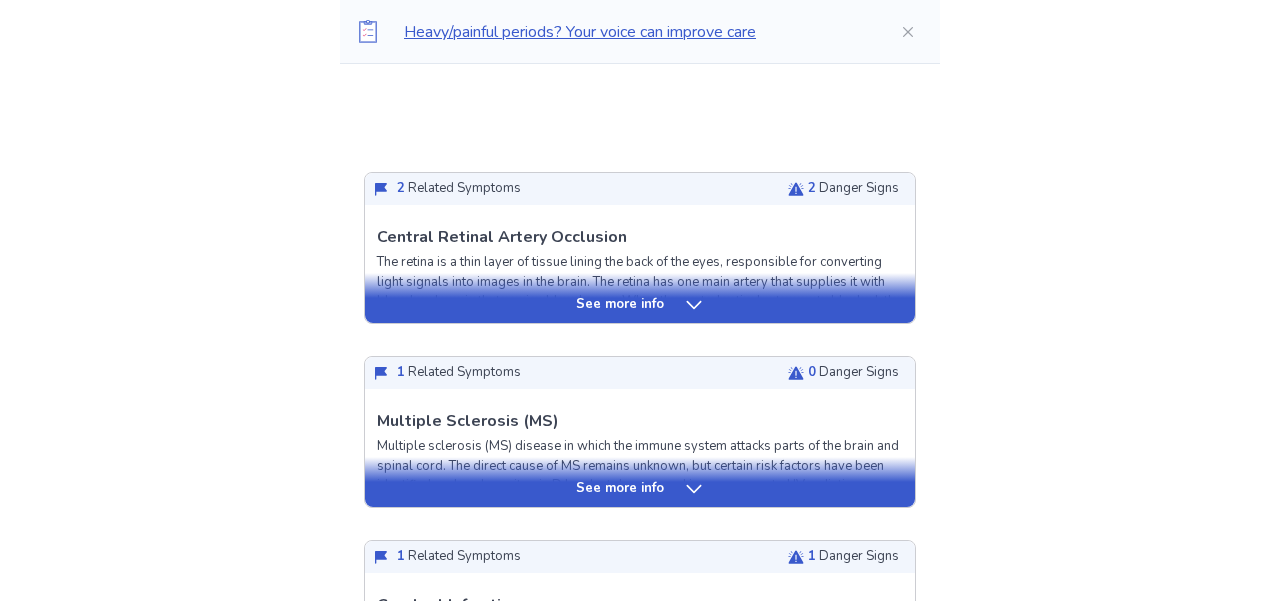 click on "See more info" at bounding box center [640, 298] 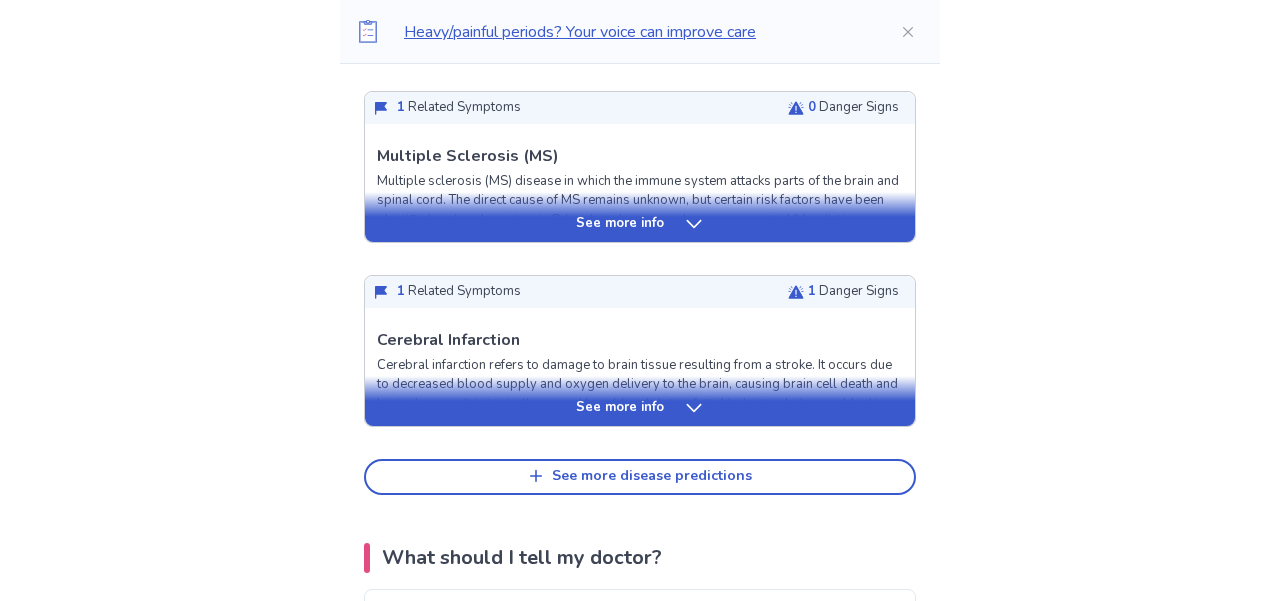 scroll, scrollTop: 4638, scrollLeft: 0, axis: vertical 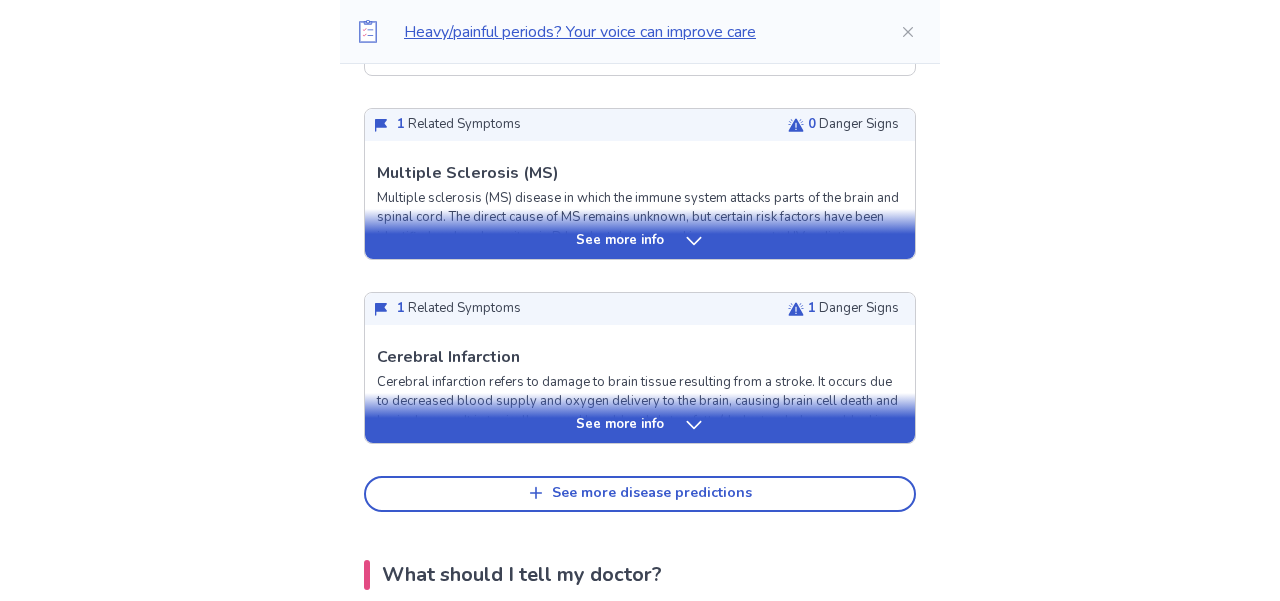 click on "See more info" at bounding box center (620, 425) 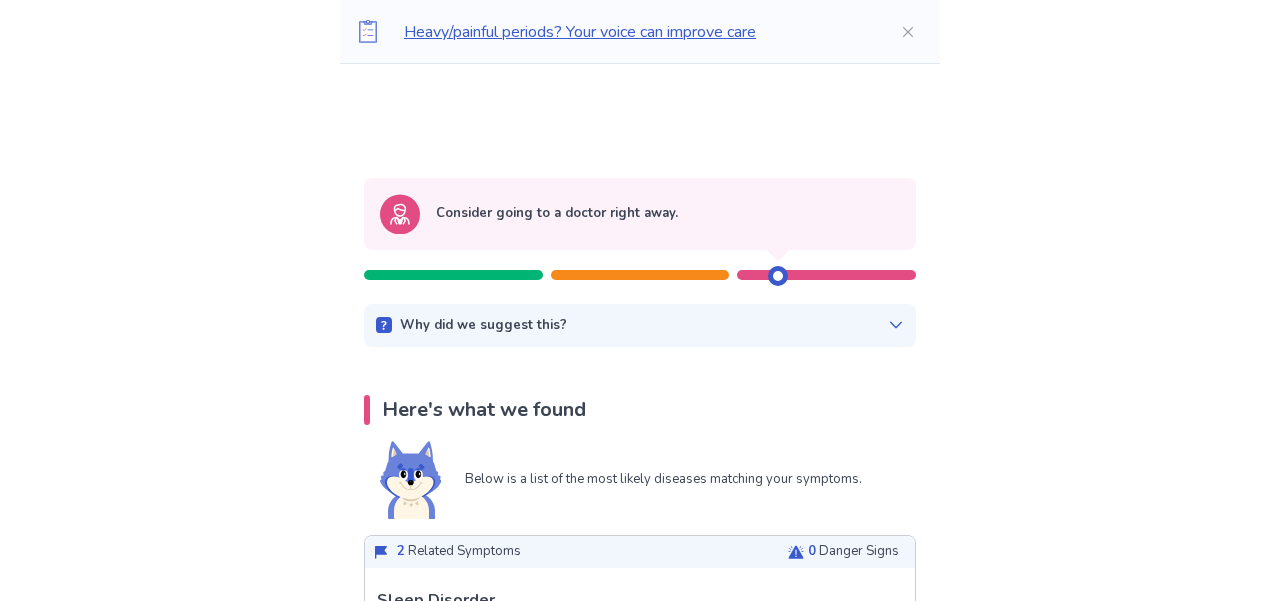scroll, scrollTop: 197, scrollLeft: 0, axis: vertical 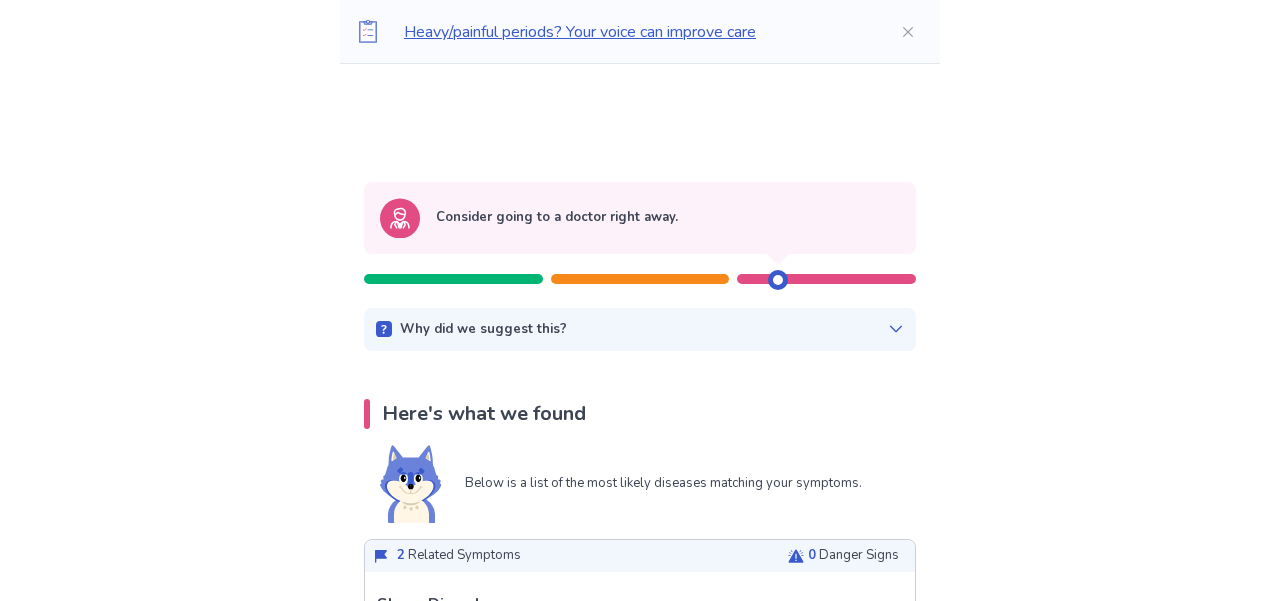 click on "Why did we suggest this? This suggestion is based on the severity level of a few of   your symptoms and our disease predictions  listed below: Symptoms from your responses
Difficulty seeing on one side
Difficulty thinking clearly
Predicted concerning diseases (see more below)
Central Retinal Artery Occlusion
Cerebral Infarction
Retinal Detachment" at bounding box center [640, 330] 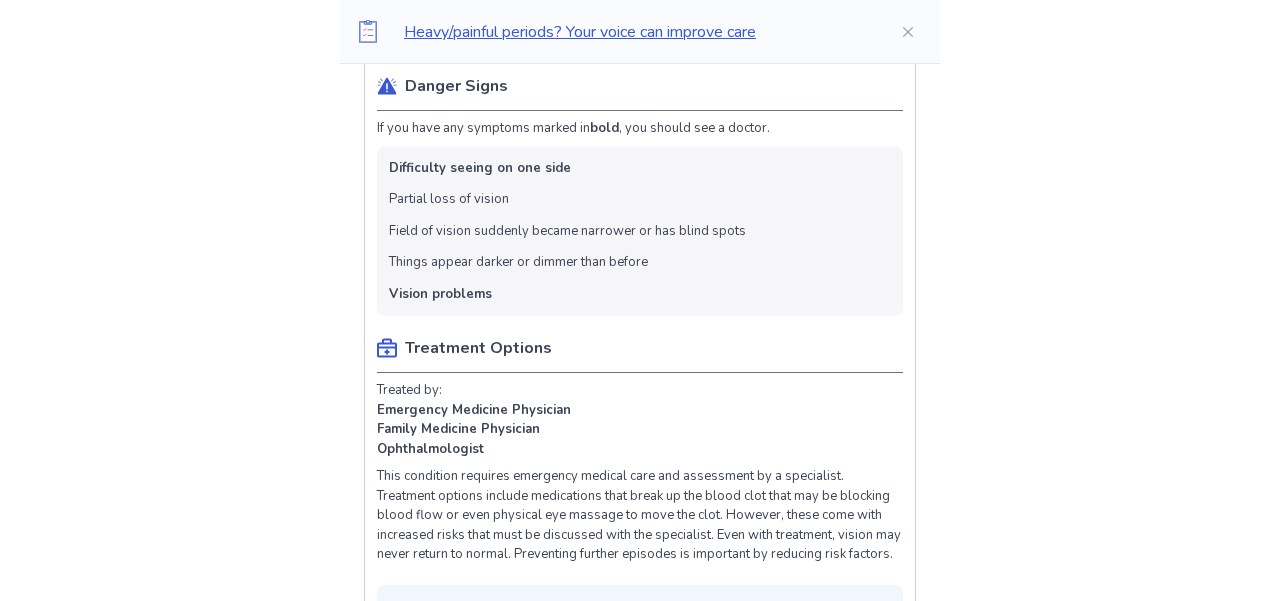 scroll, scrollTop: 3647, scrollLeft: 0, axis: vertical 